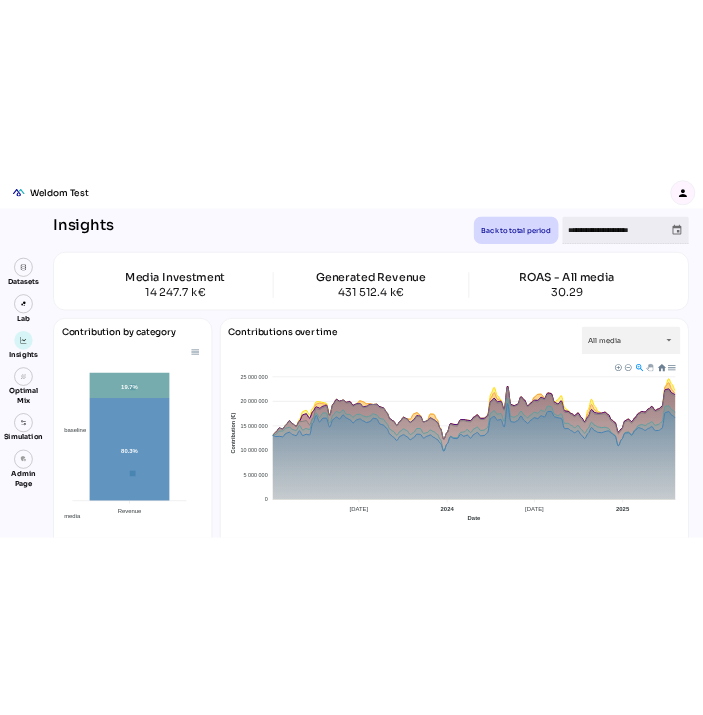 scroll, scrollTop: 0, scrollLeft: 0, axis: both 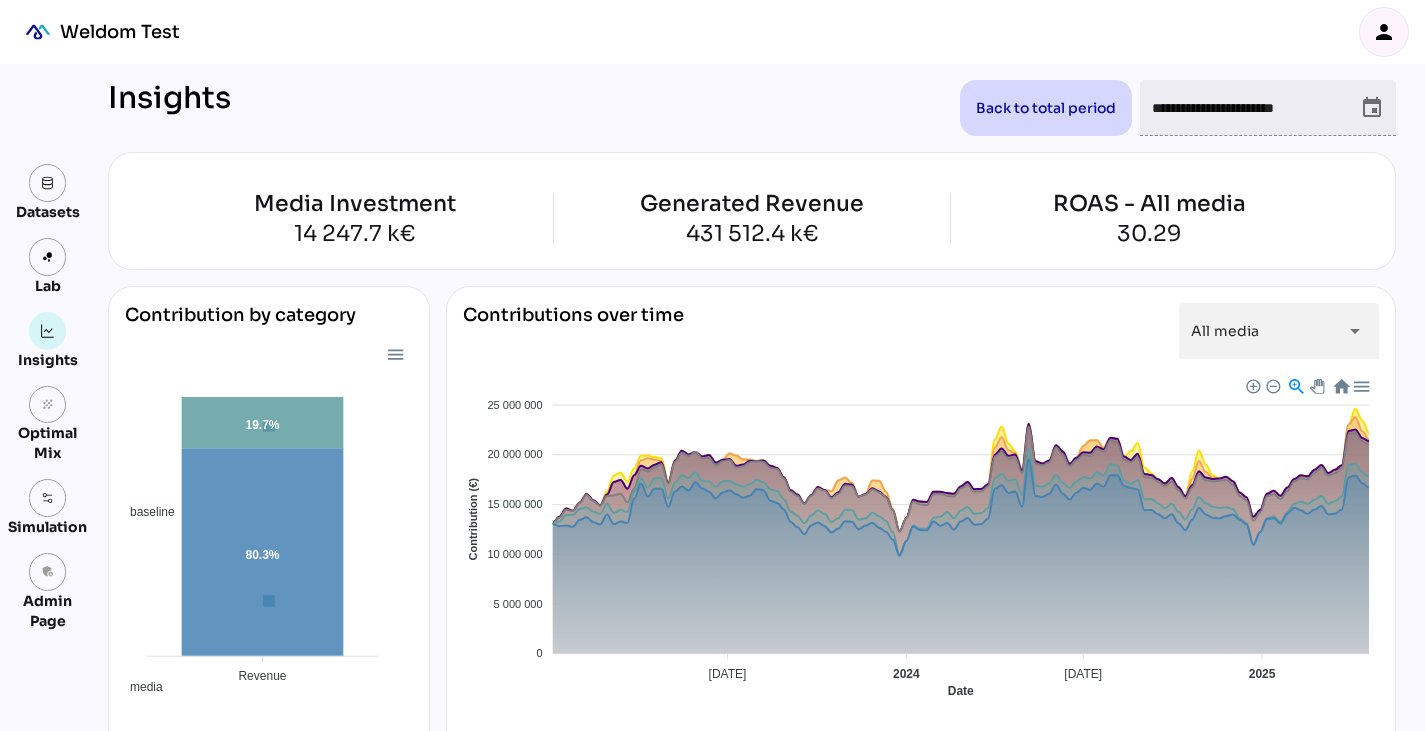 click on "person" at bounding box center (1384, 32) 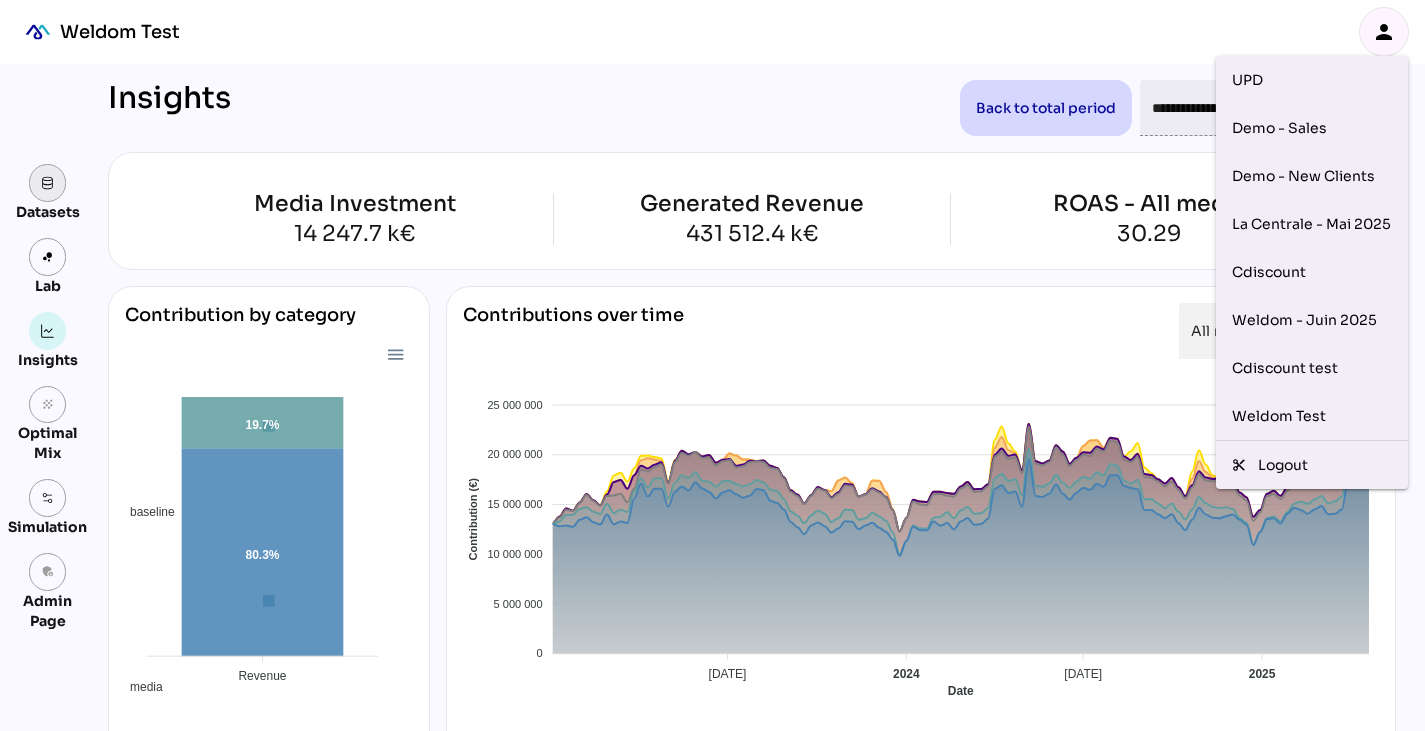click at bounding box center (48, 183) 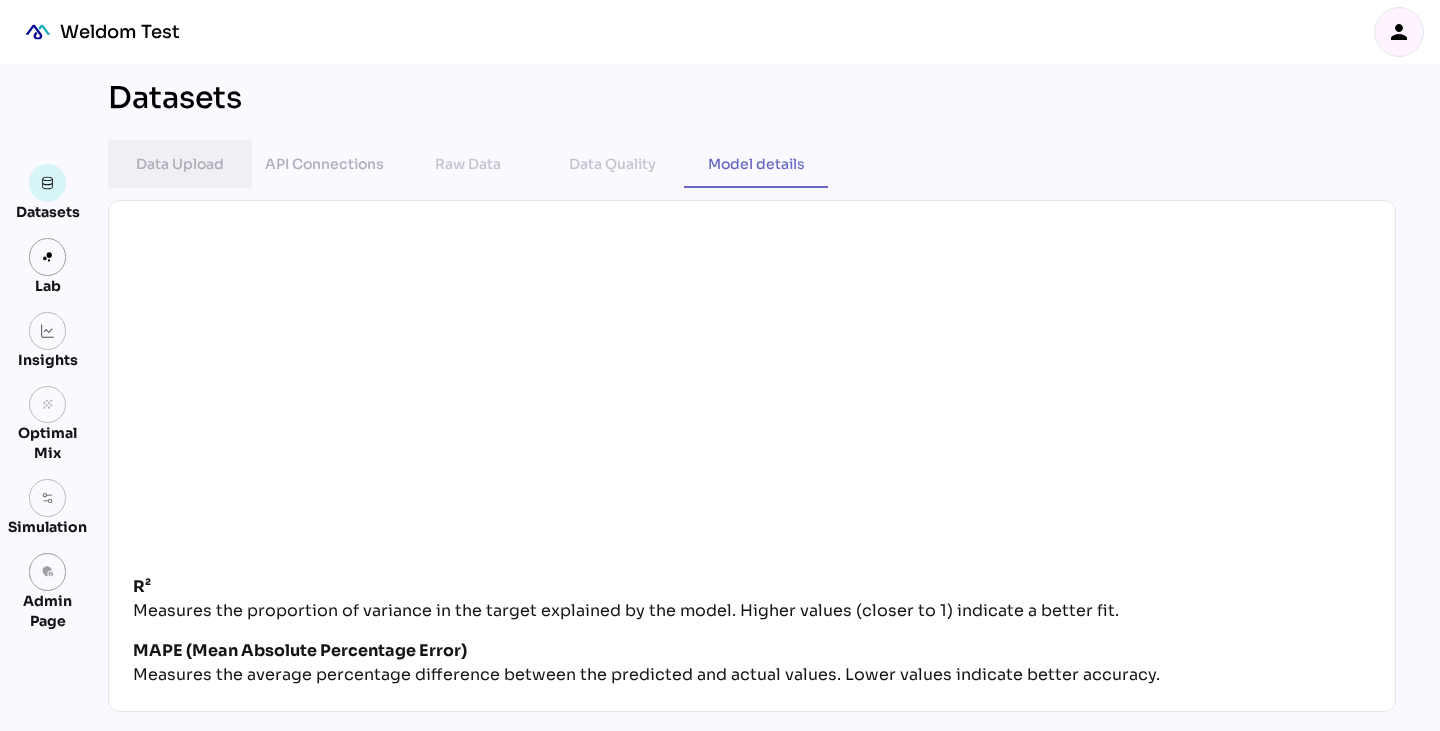 click on "Data Upload" at bounding box center (180, 164) 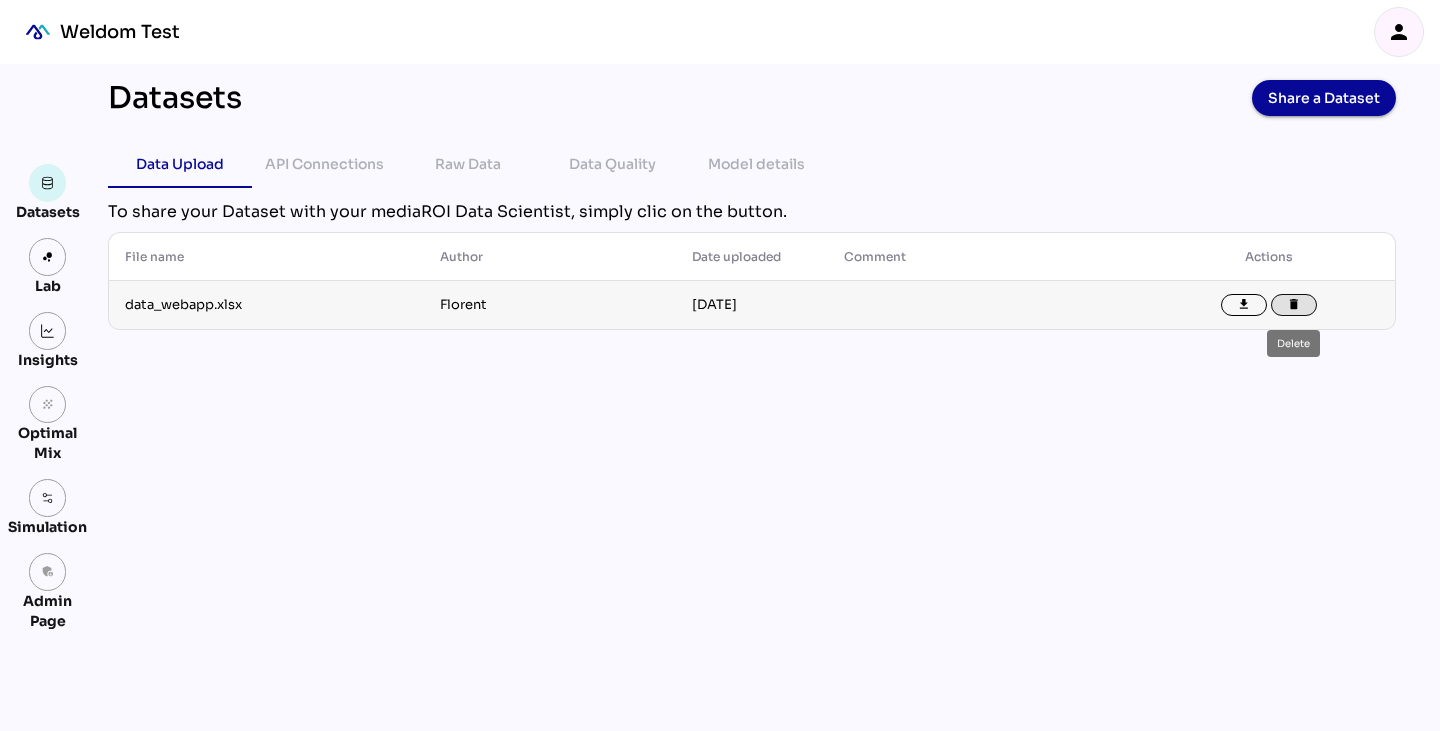 click on "delete" at bounding box center (1294, 305) 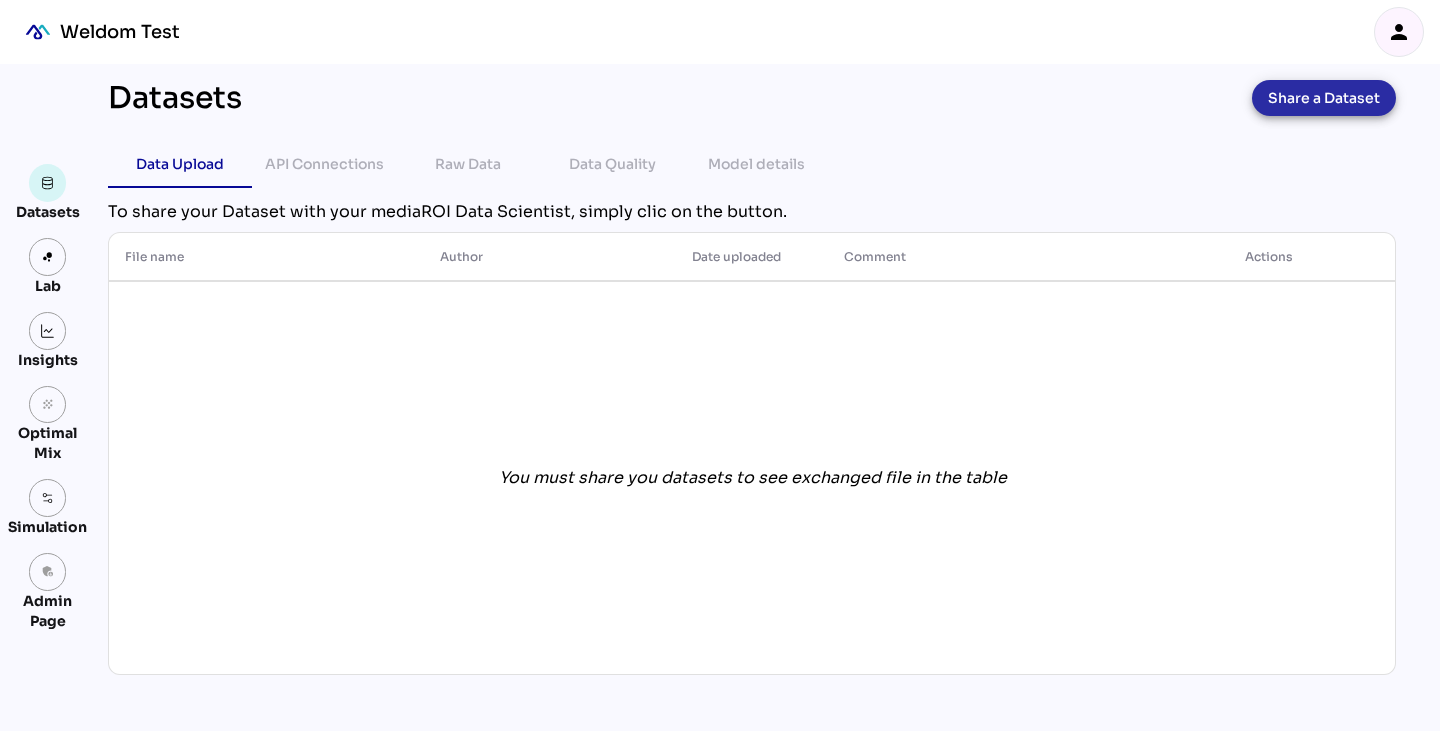 click on "Share a Dataset" at bounding box center [1324, 98] 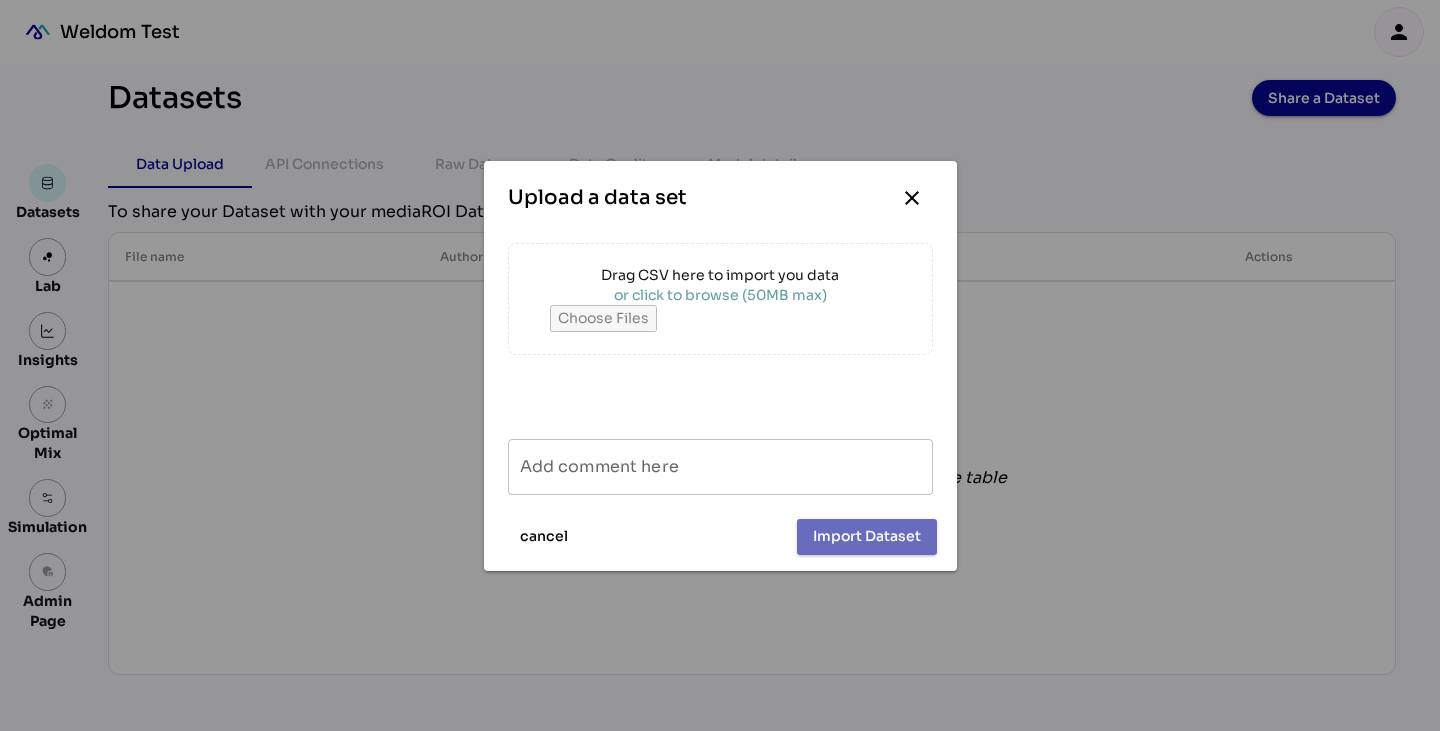 click at bounding box center (720, 318) 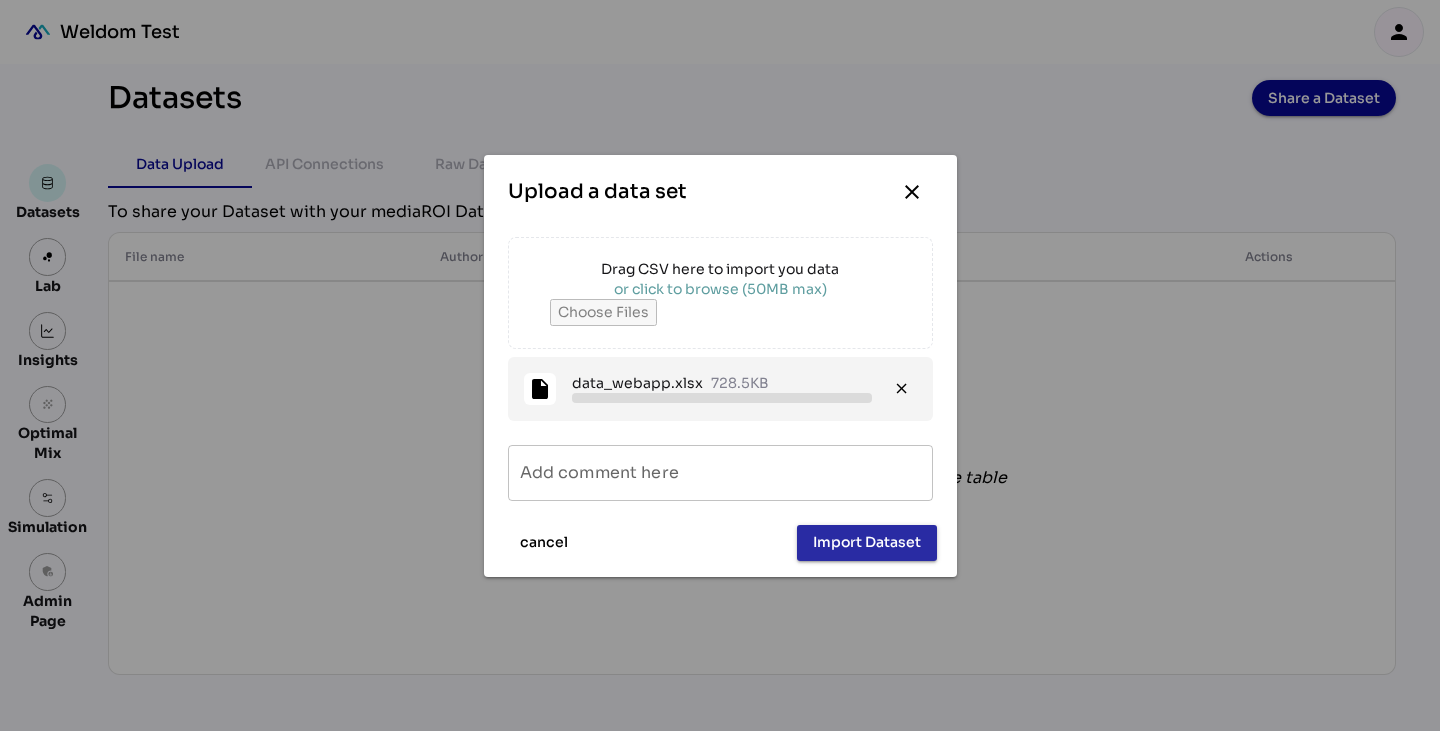 click on "Import Dataset" at bounding box center (867, 542) 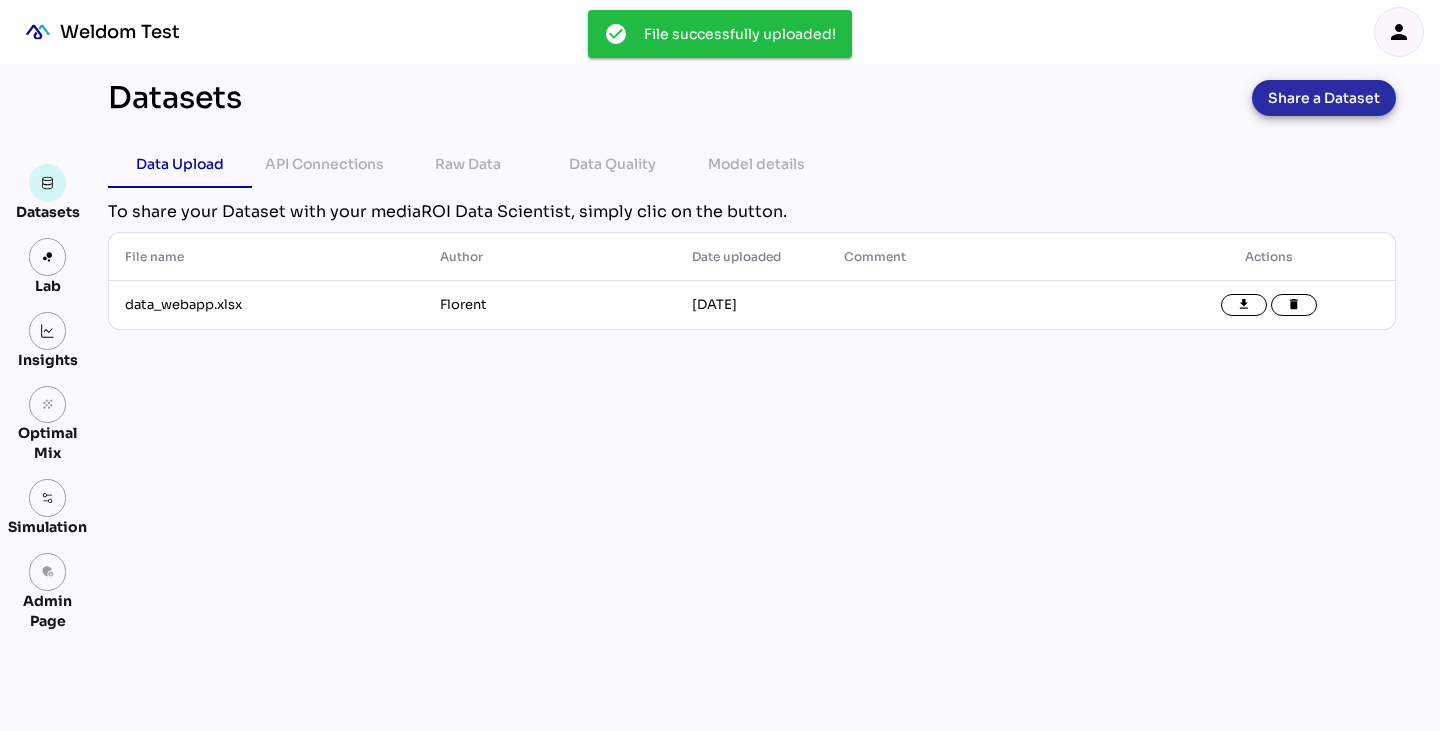 click on "Share a Dataset" at bounding box center (1324, 98) 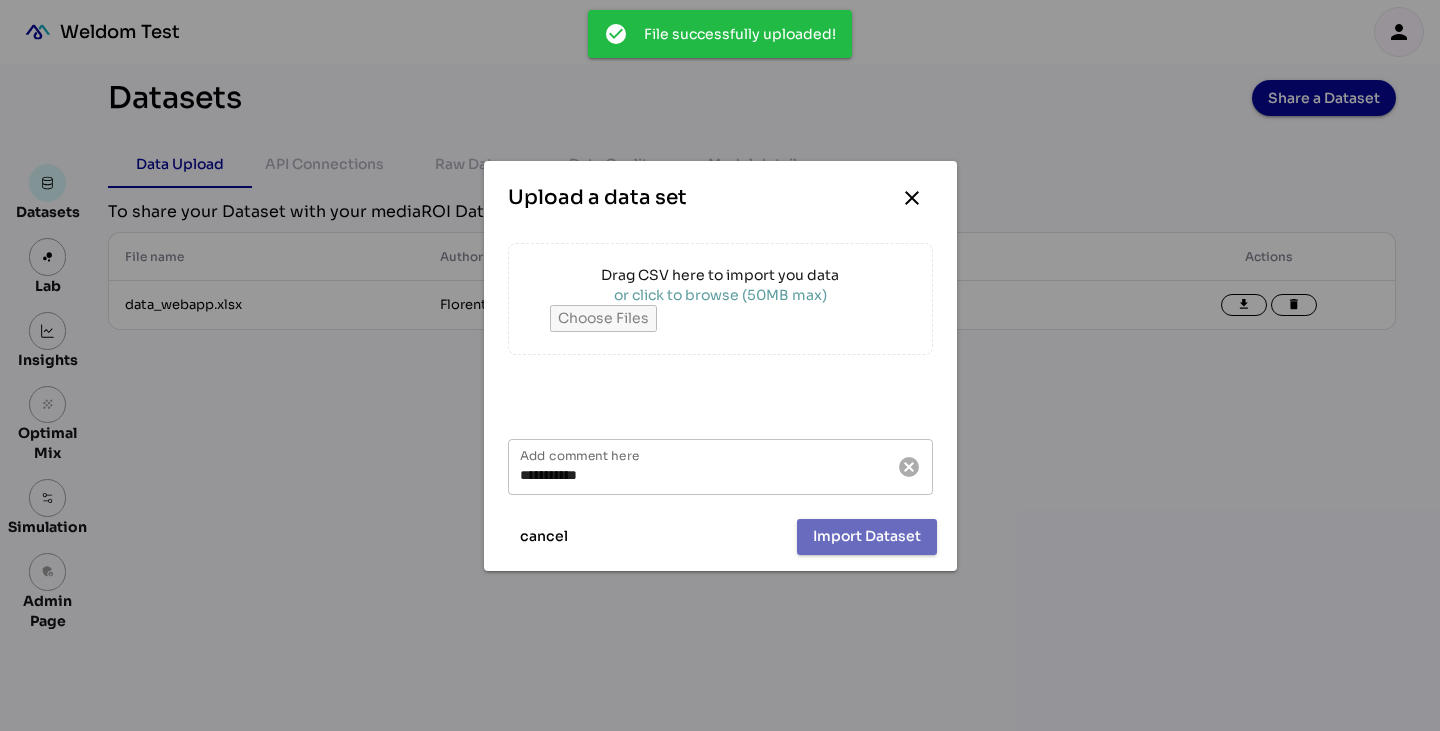 click on "Drag CSV here to import you data  or click to browse (50MB max)" at bounding box center [720, 299] 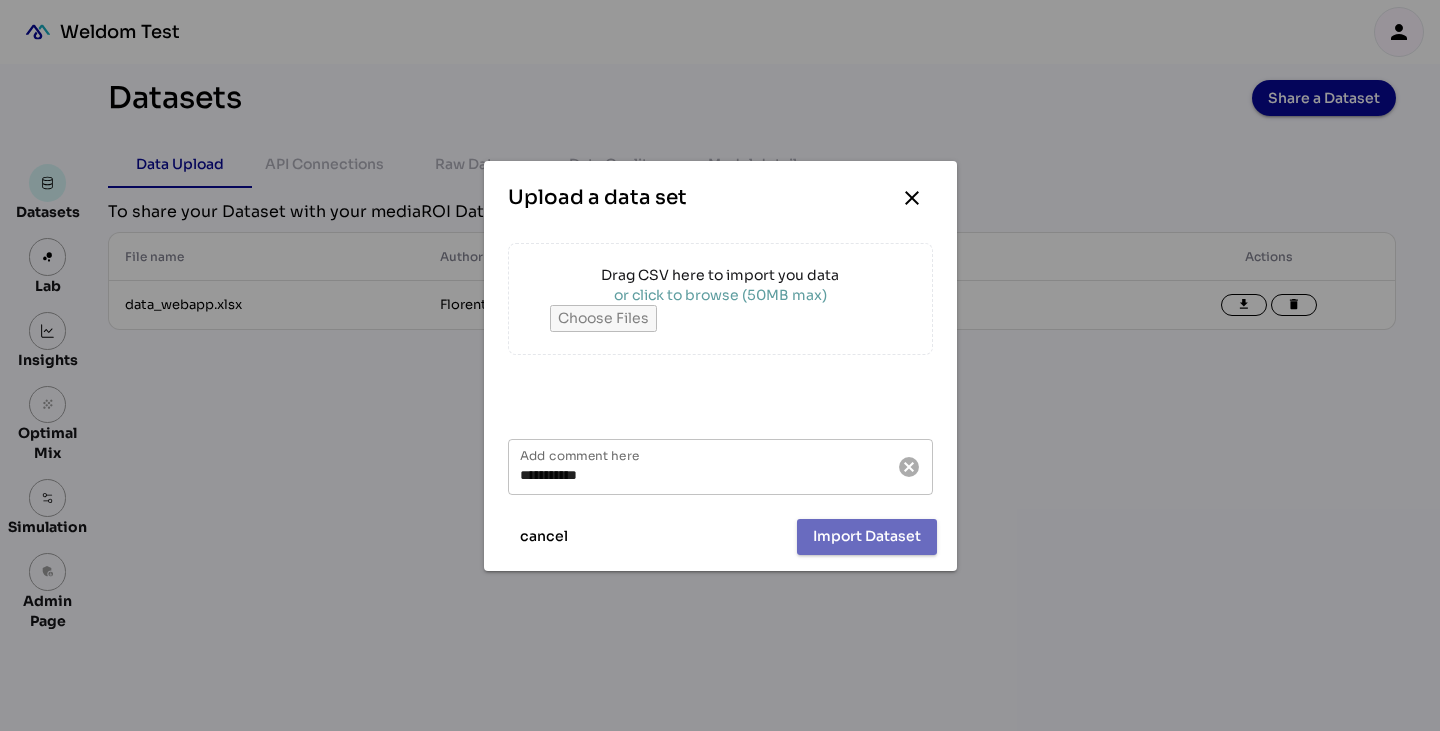 type on "**********" 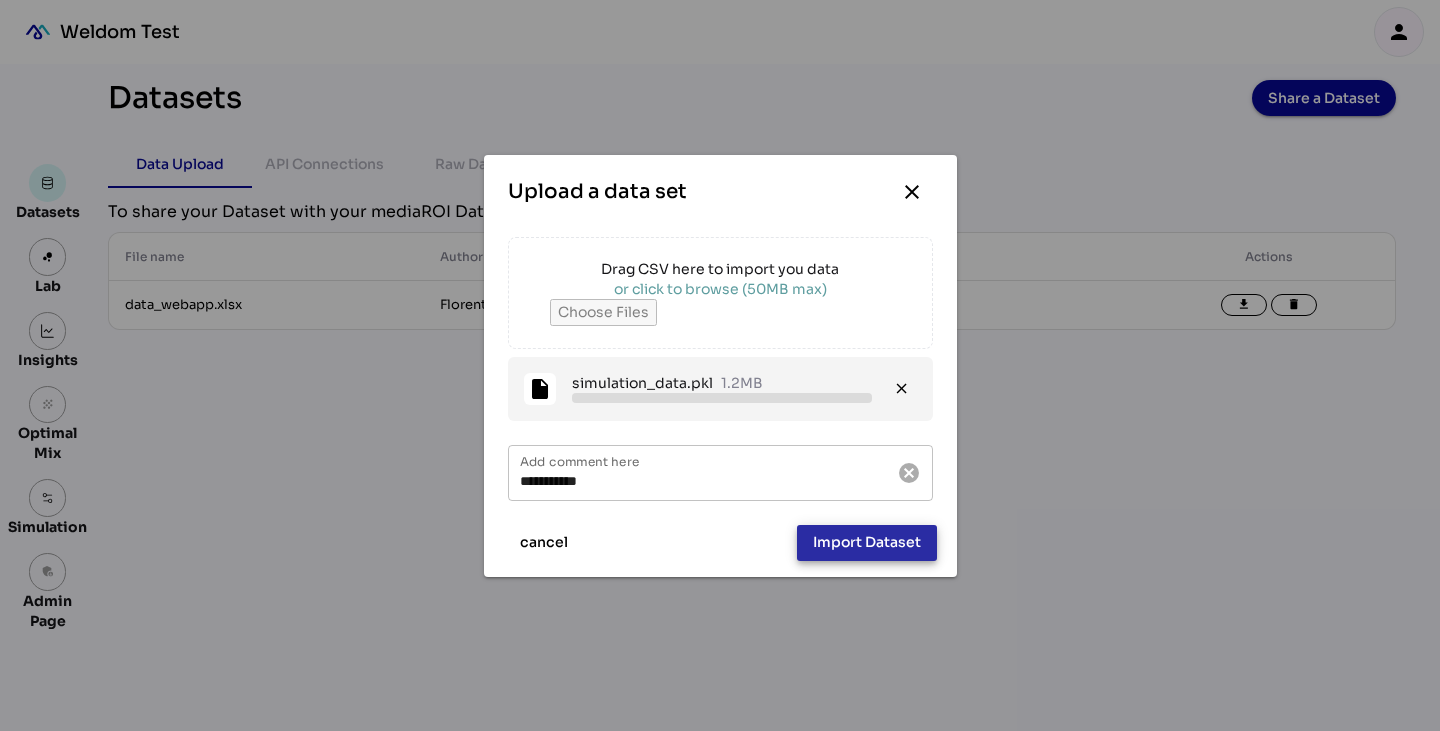 click on "Import Dataset" at bounding box center (867, 542) 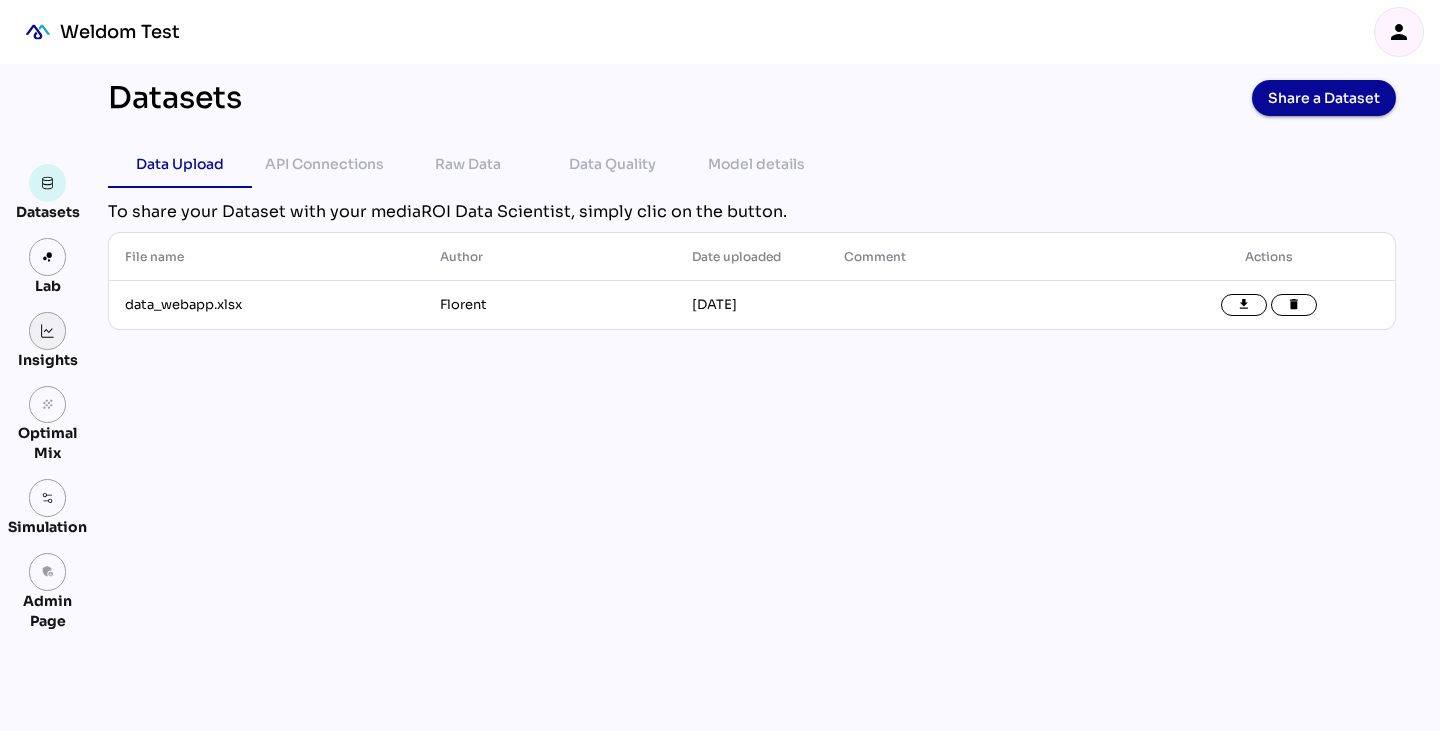 click at bounding box center [48, 331] 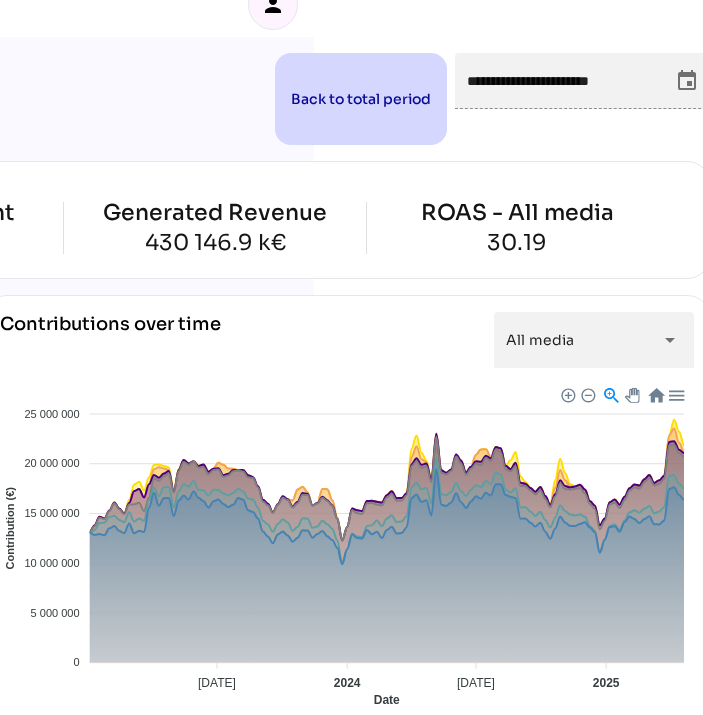 scroll, scrollTop: 0, scrollLeft: 389, axis: horizontal 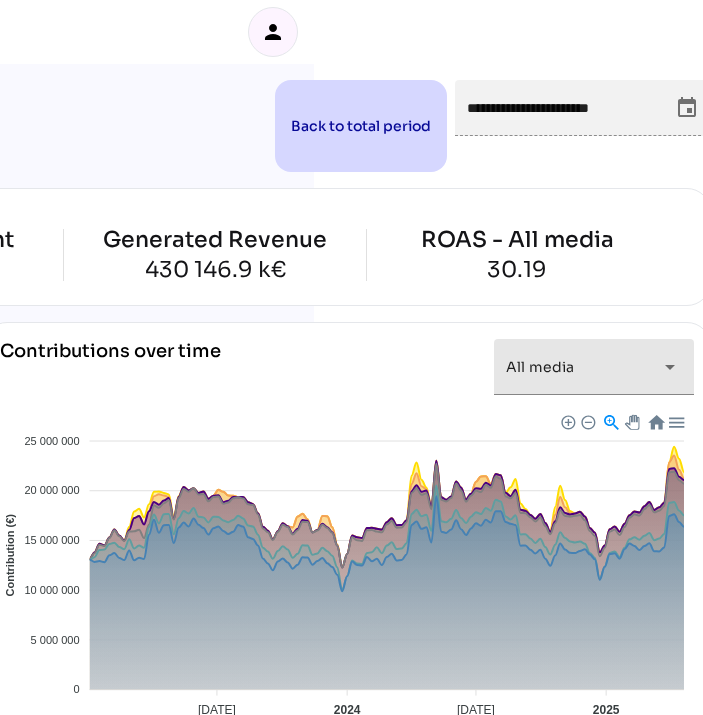 click on "arrow_drop_down" at bounding box center [670, 367] 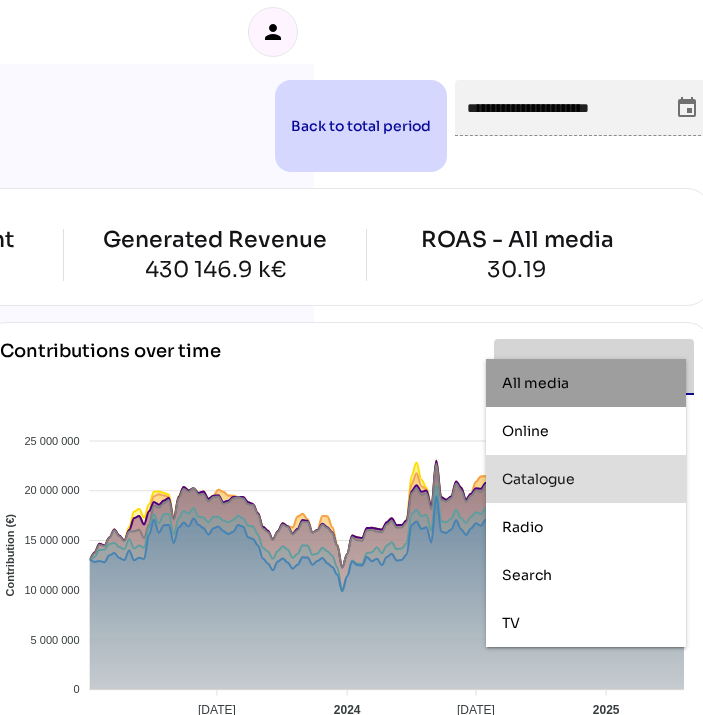 click on "Catalogue" at bounding box center [586, 479] 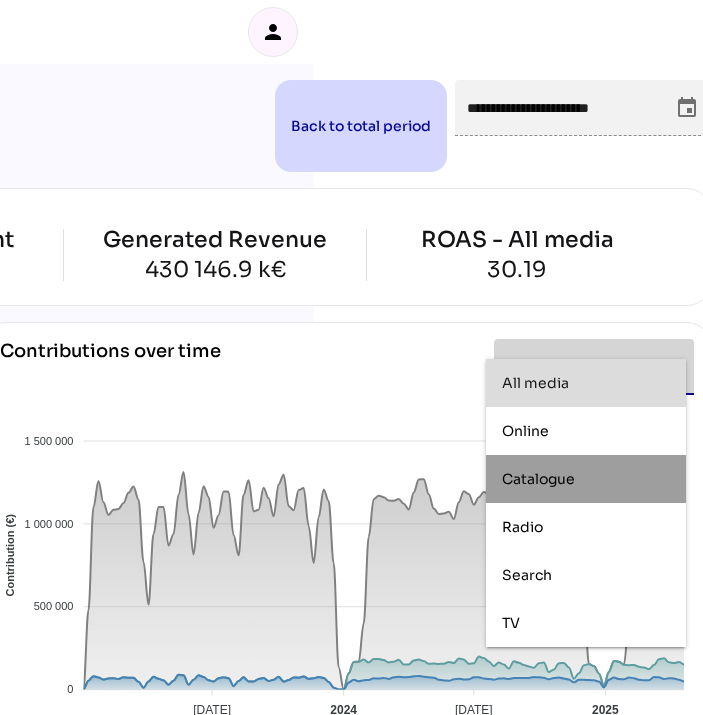click on "Contributions over time Catalogue ********* arrow_drop_down" at bounding box center [347, 375] 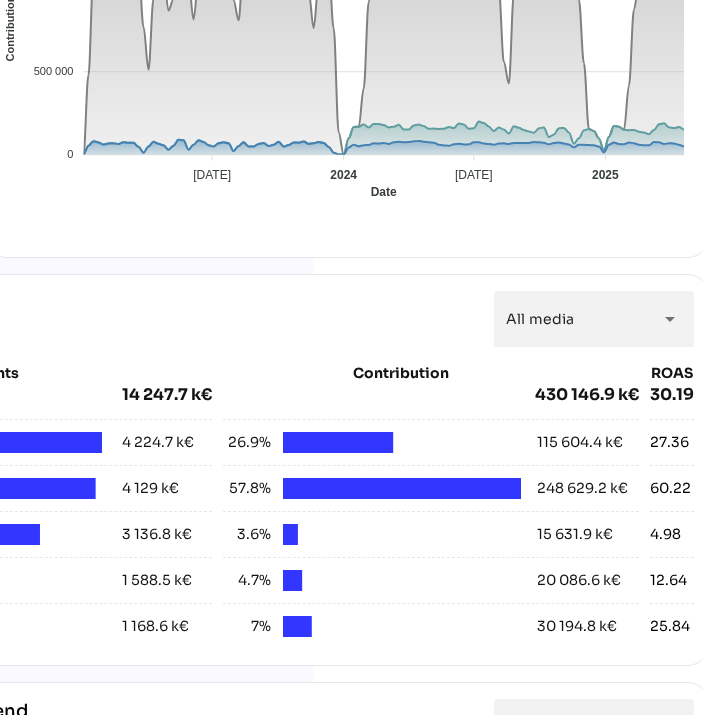 scroll, scrollTop: 536, scrollLeft: 389, axis: both 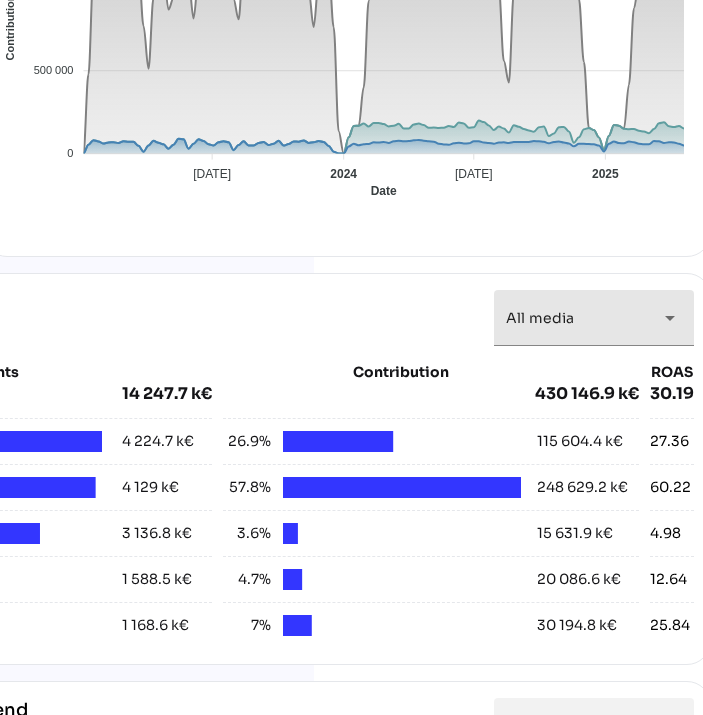 click on "All media" at bounding box center (540, 318) 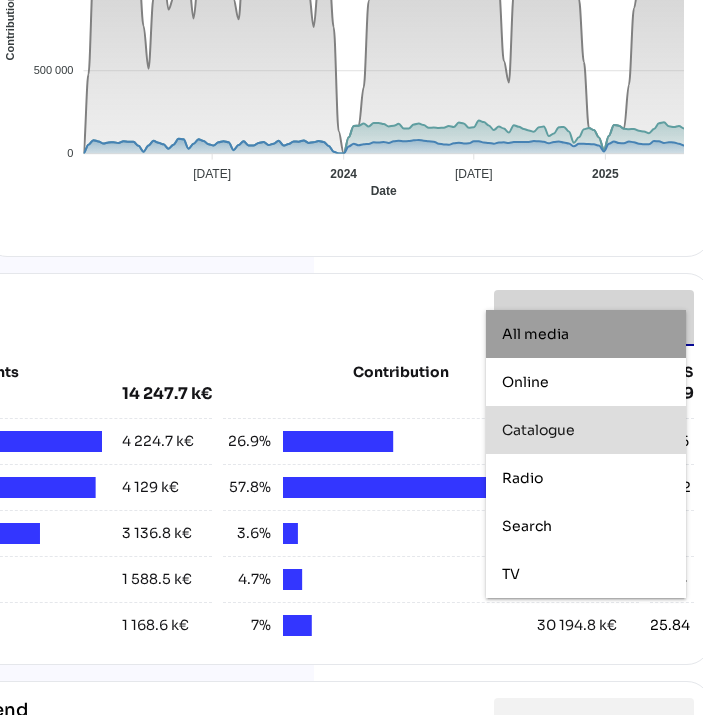 click on "Catalogue" at bounding box center (538, 430) 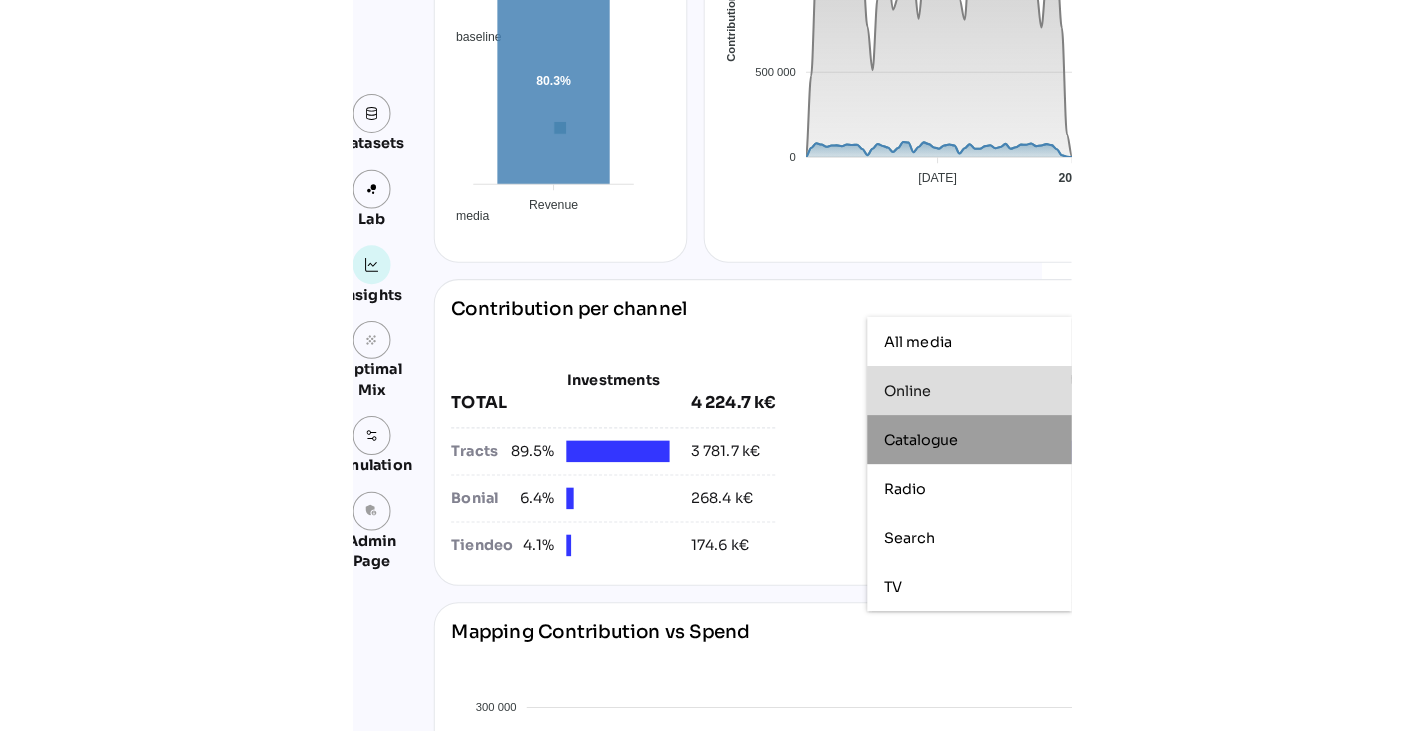 scroll, scrollTop: 536, scrollLeft: 0, axis: vertical 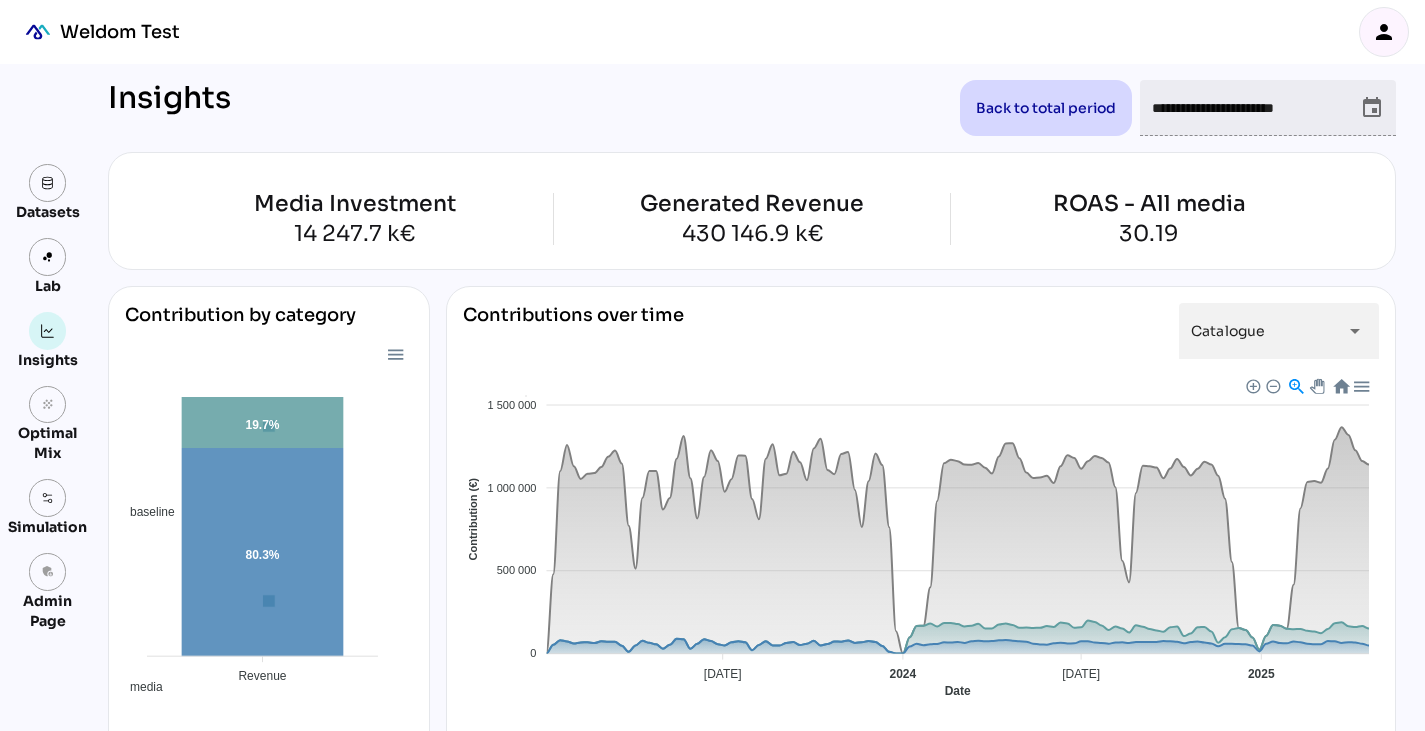 click on "event" at bounding box center [1372, 108] 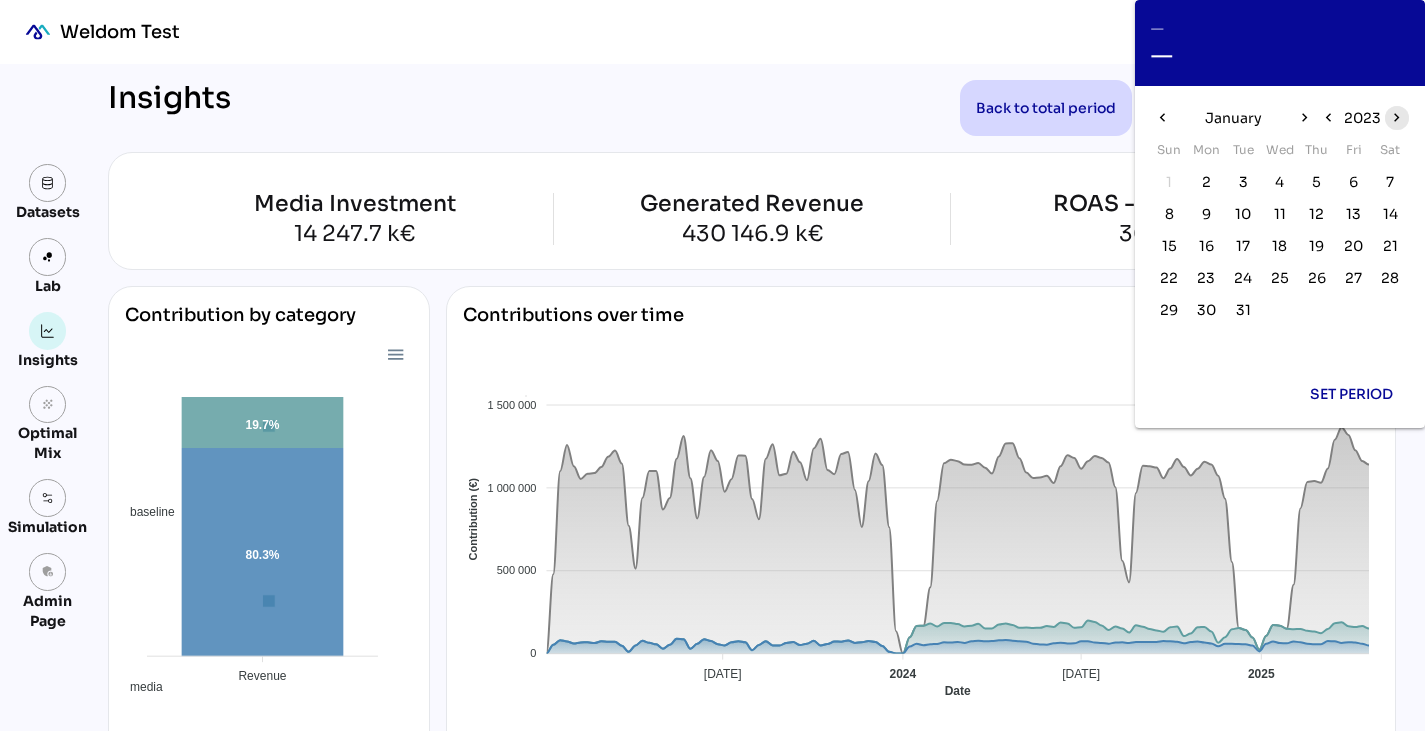 click on "chevron_right" at bounding box center [1396, 117] 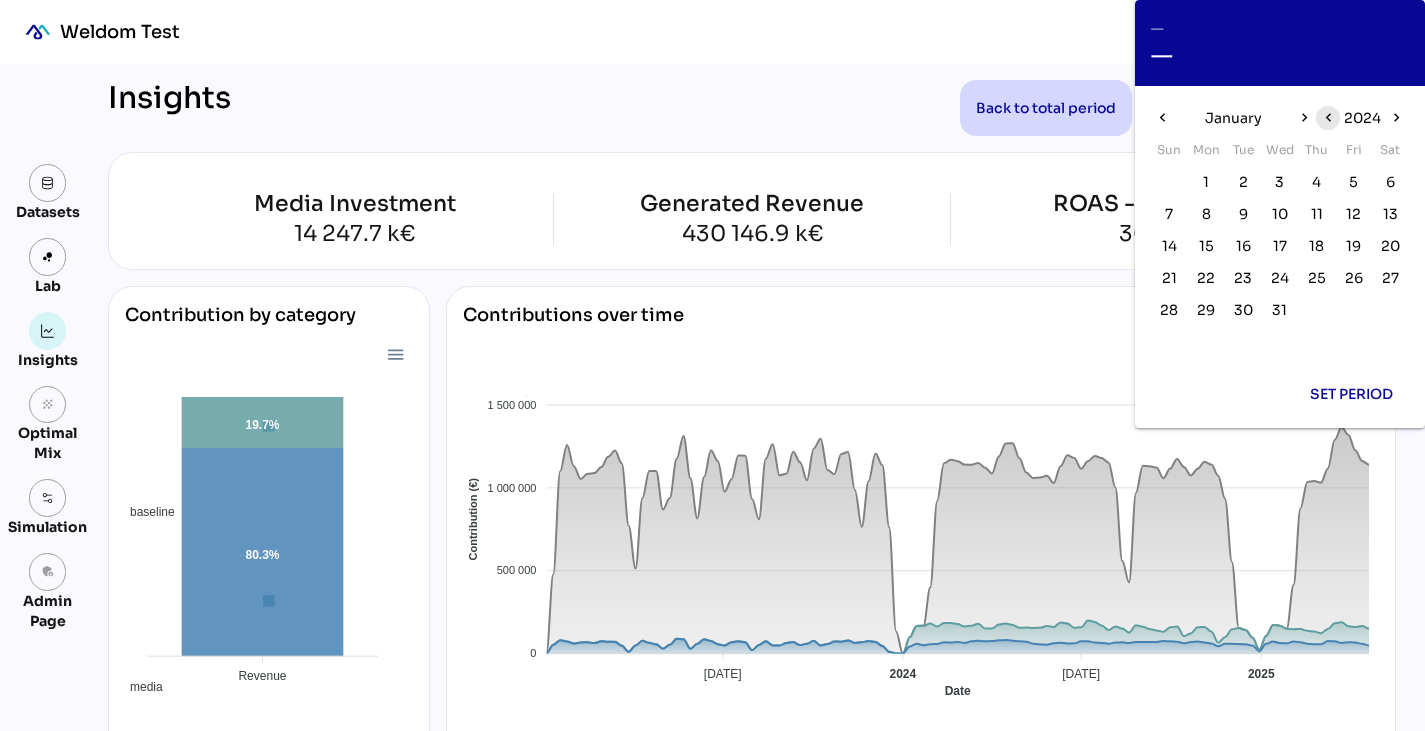 click on "chevron_left" at bounding box center (1327, 117) 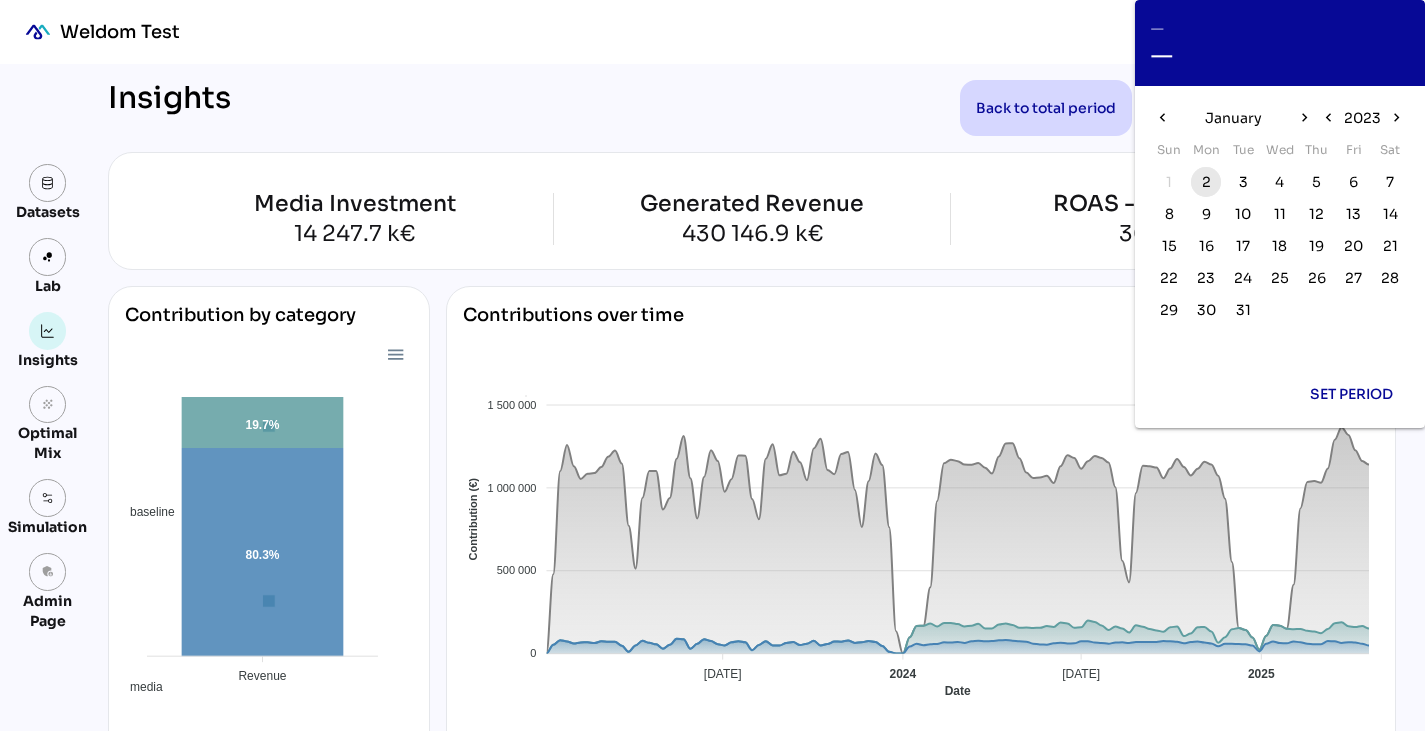 click on "2" at bounding box center [1206, 182] 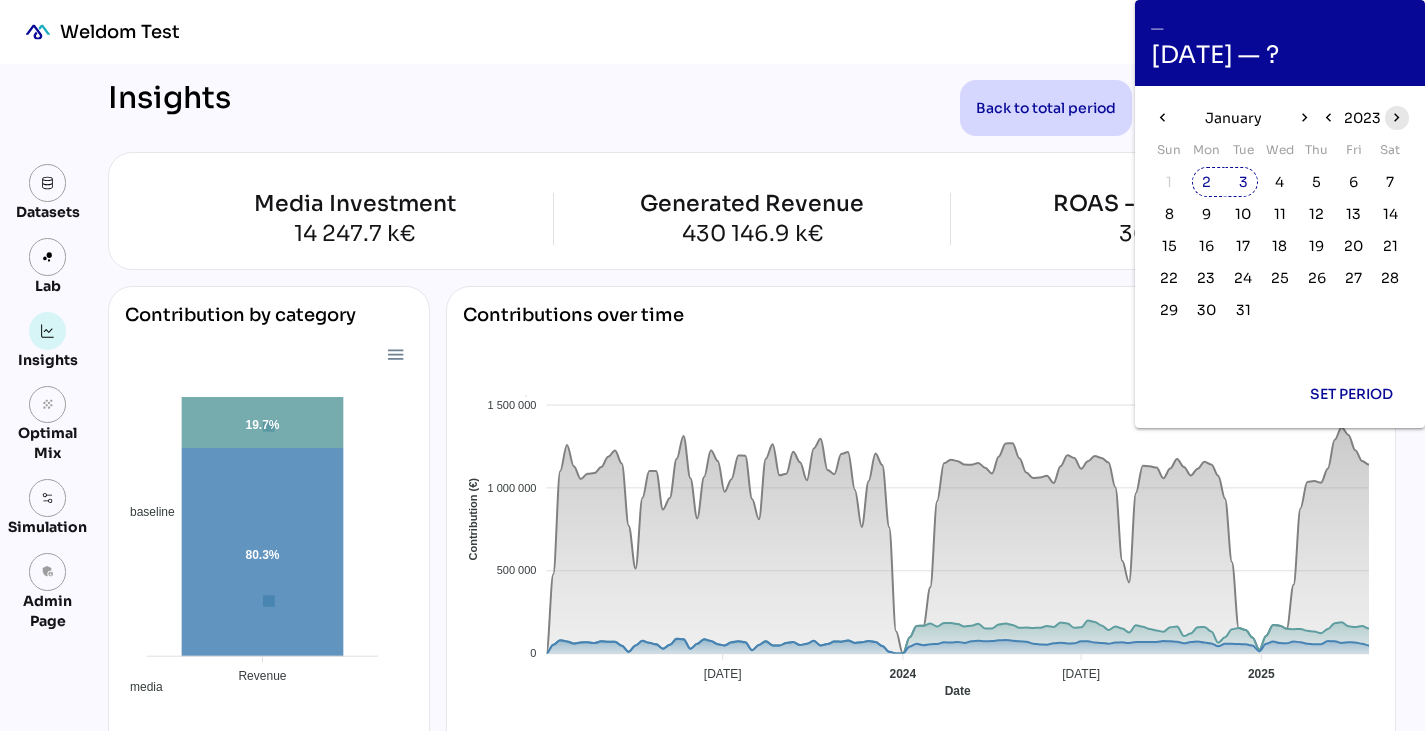 click on "chevron_right" at bounding box center [1396, 117] 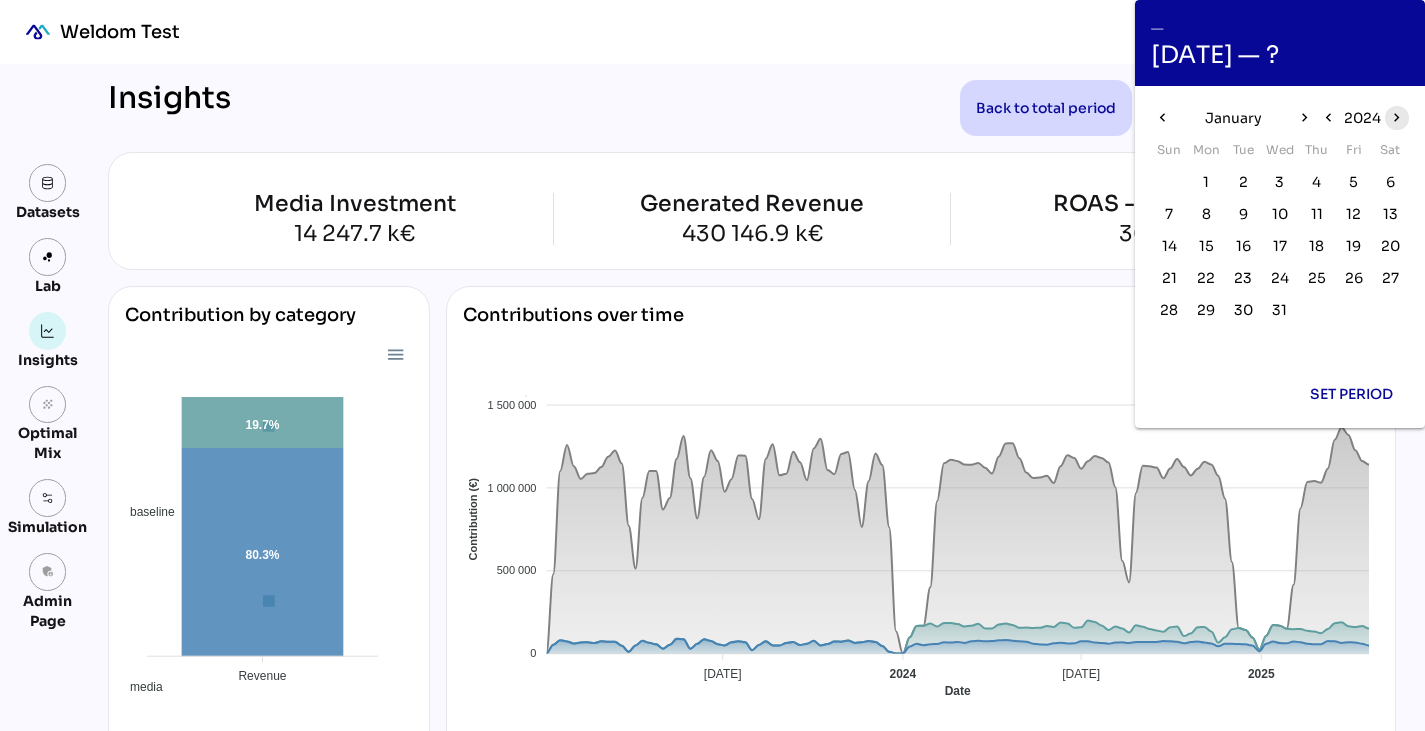 click on "chevron_right" at bounding box center (1396, 117) 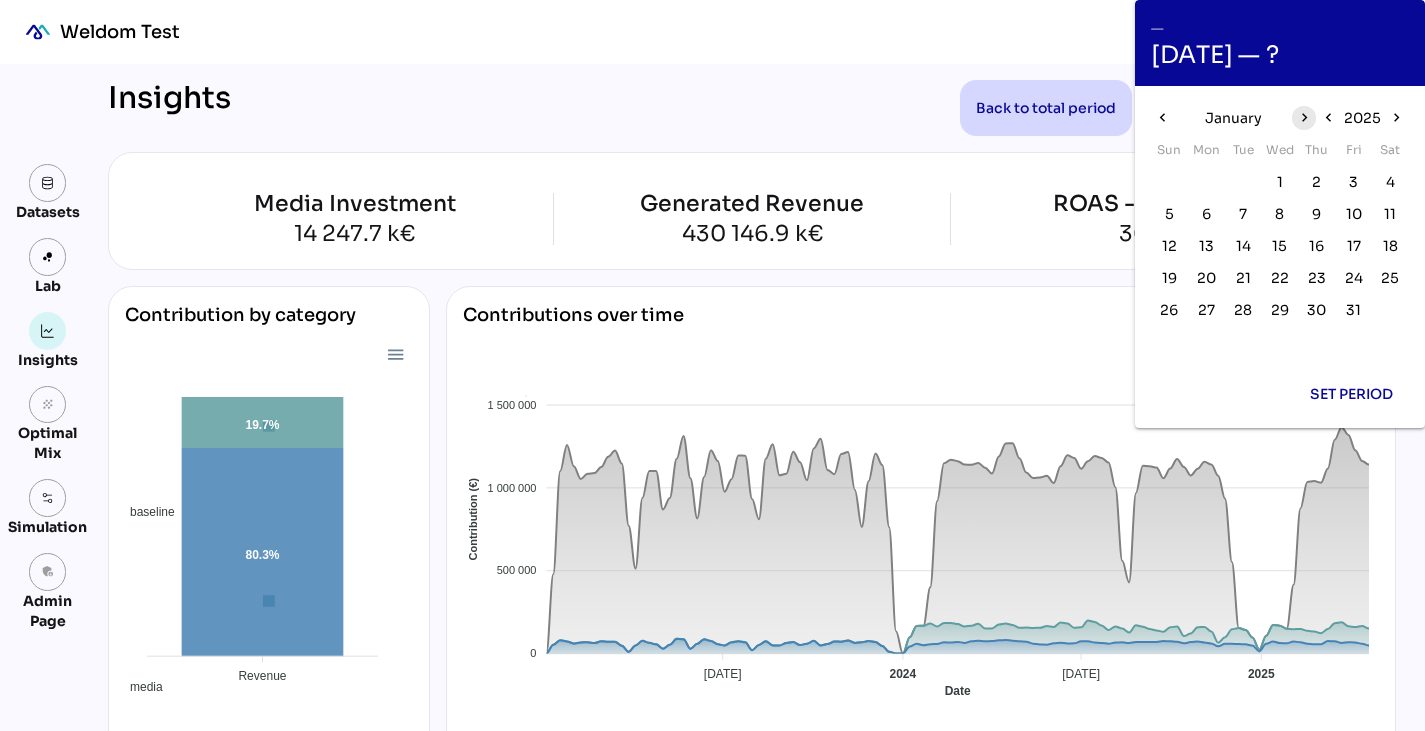 click on "chevron_right" at bounding box center (1303, 117) 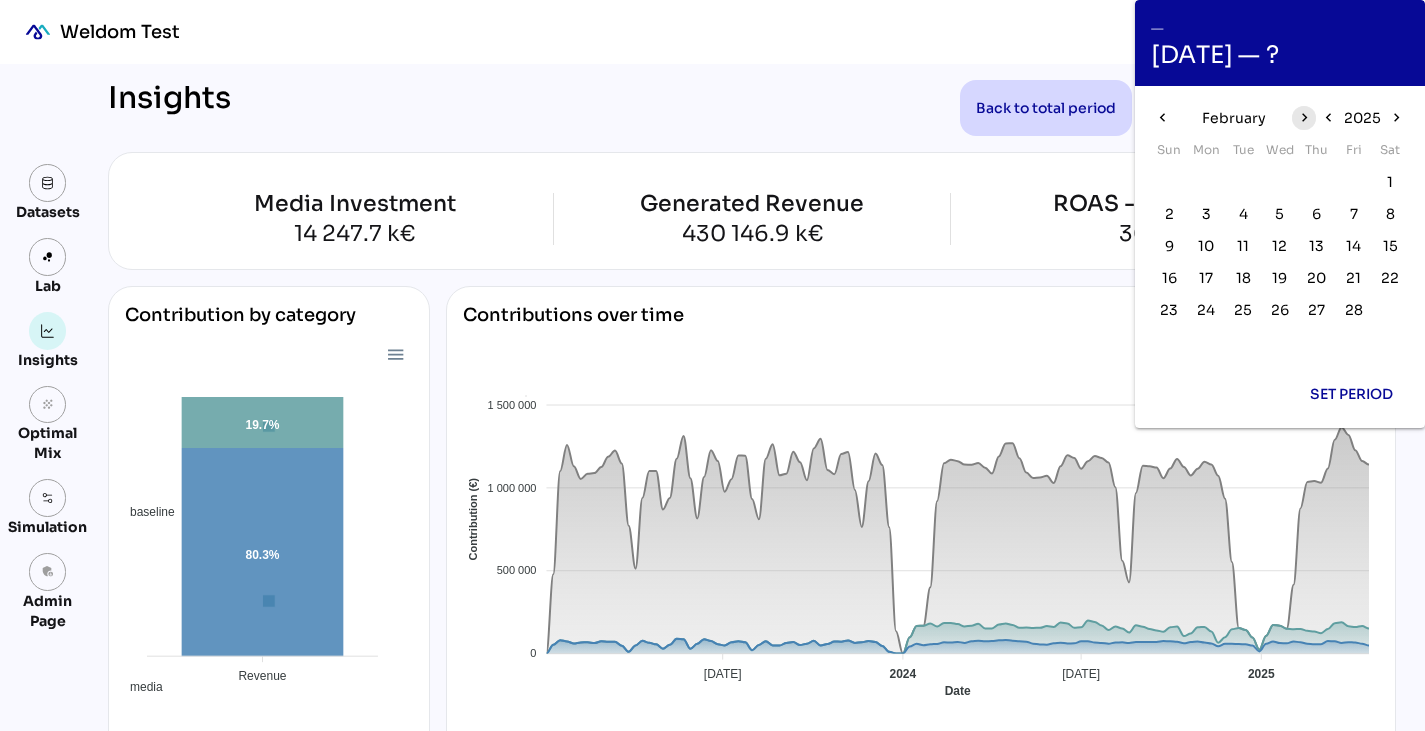 click on "chevron_right" at bounding box center [1303, 117] 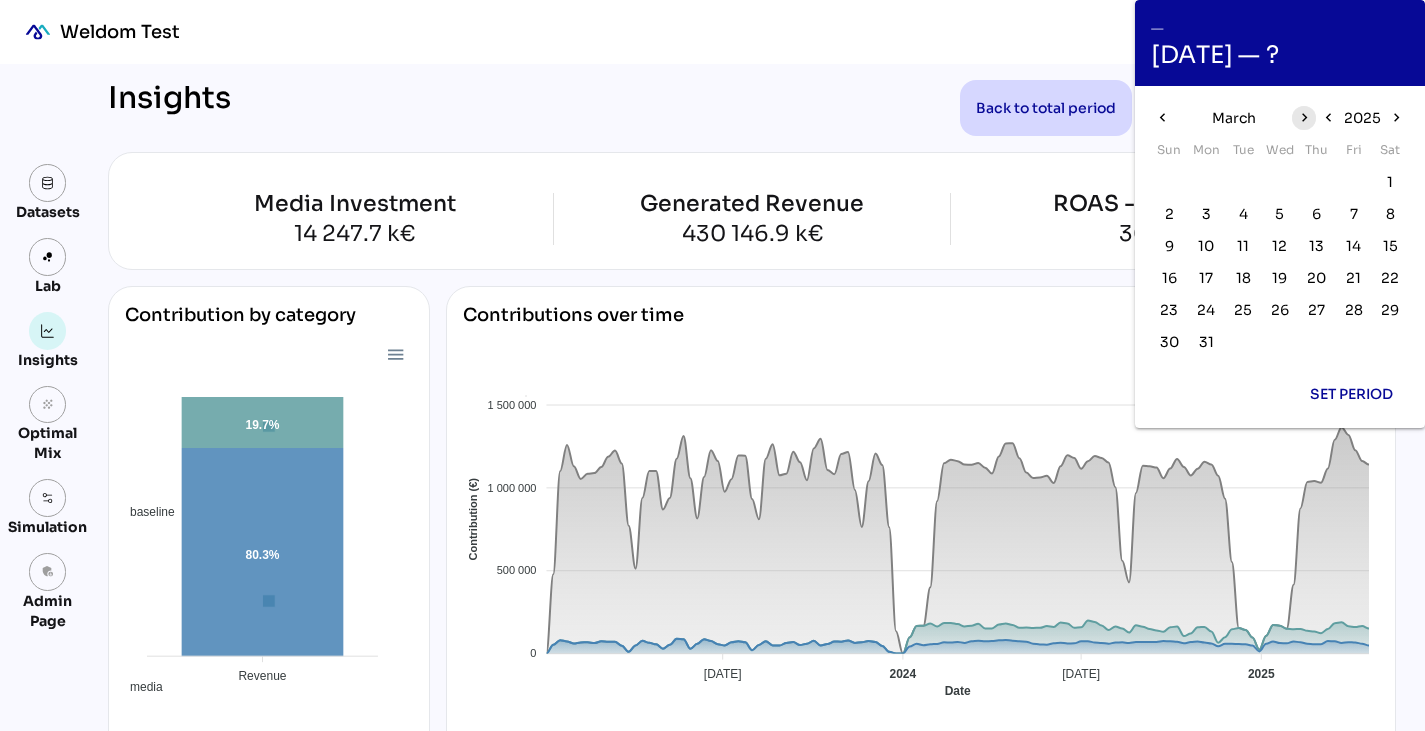 click on "chevron_right" at bounding box center [1303, 117] 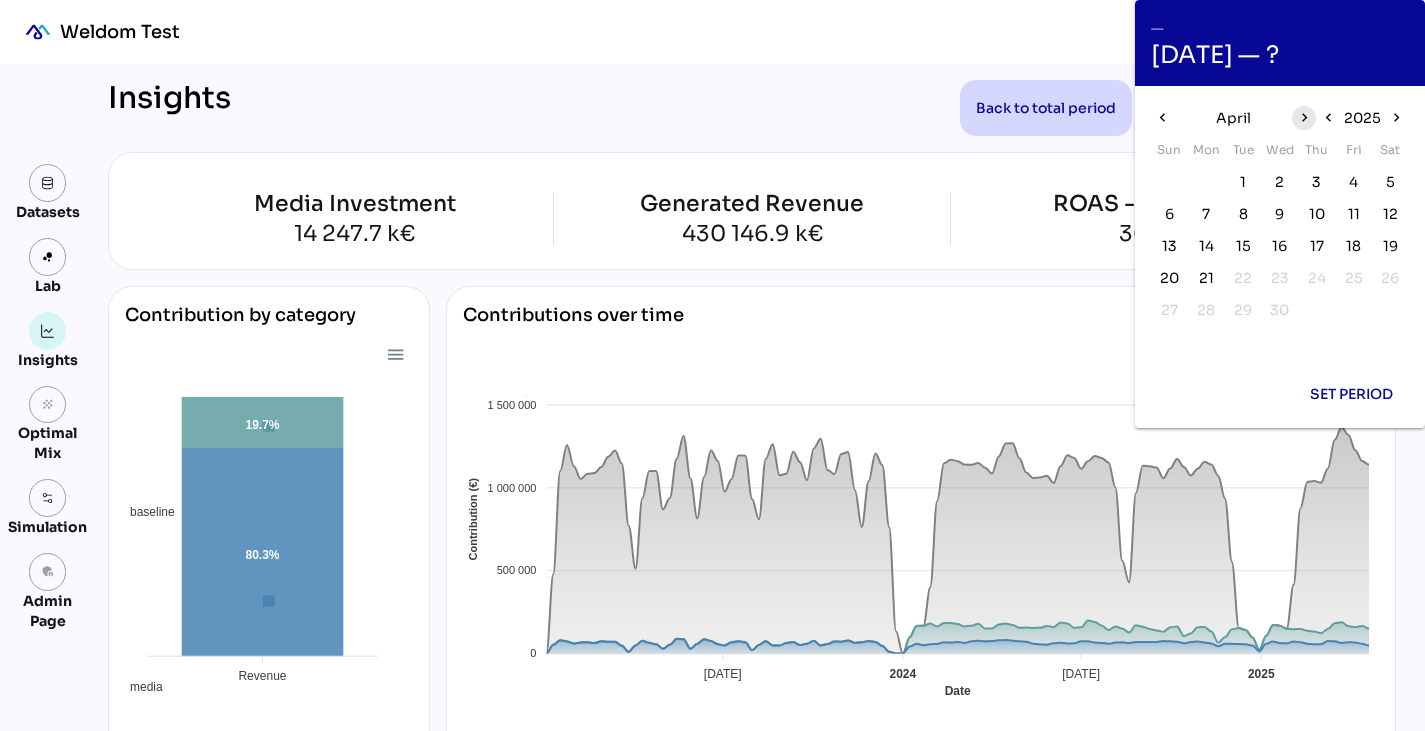 click on "chevron_right" at bounding box center [1303, 117] 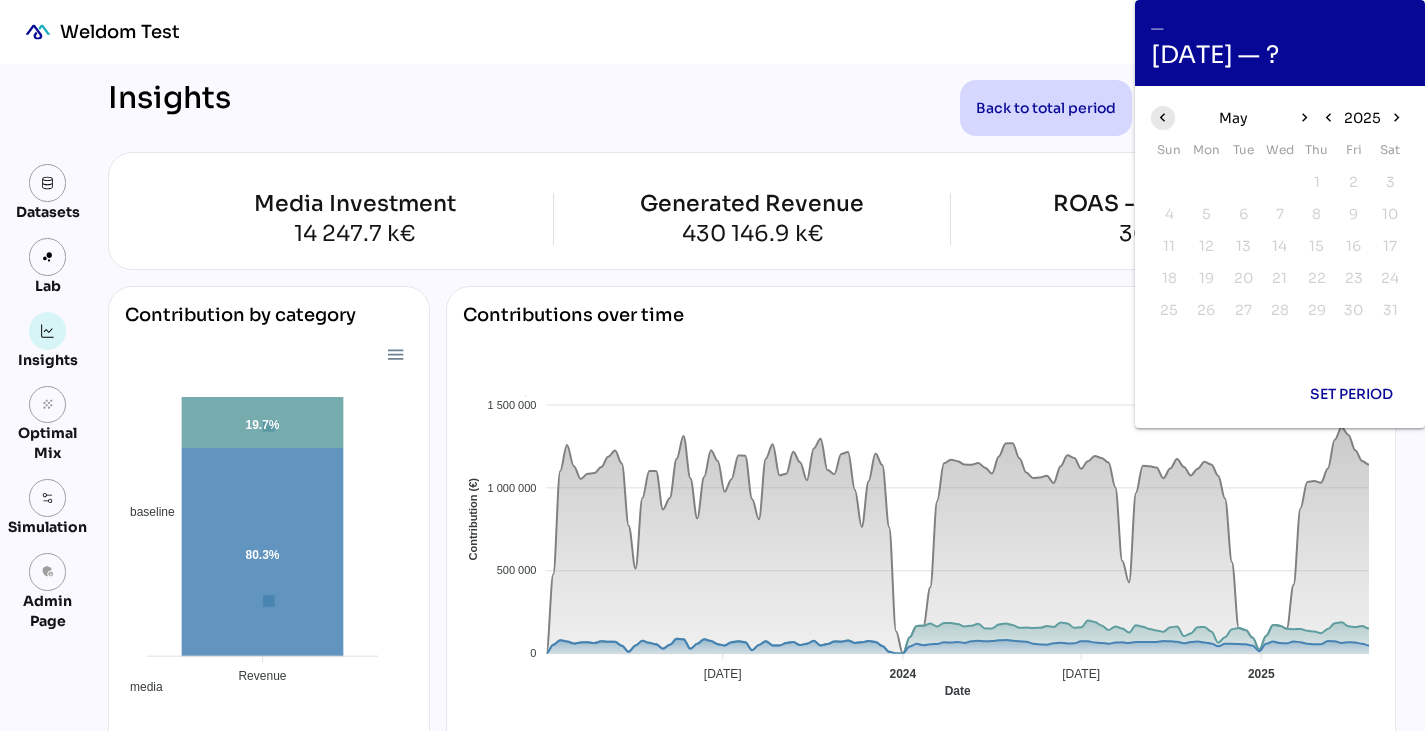 click on "chevron_left" at bounding box center [1162, 117] 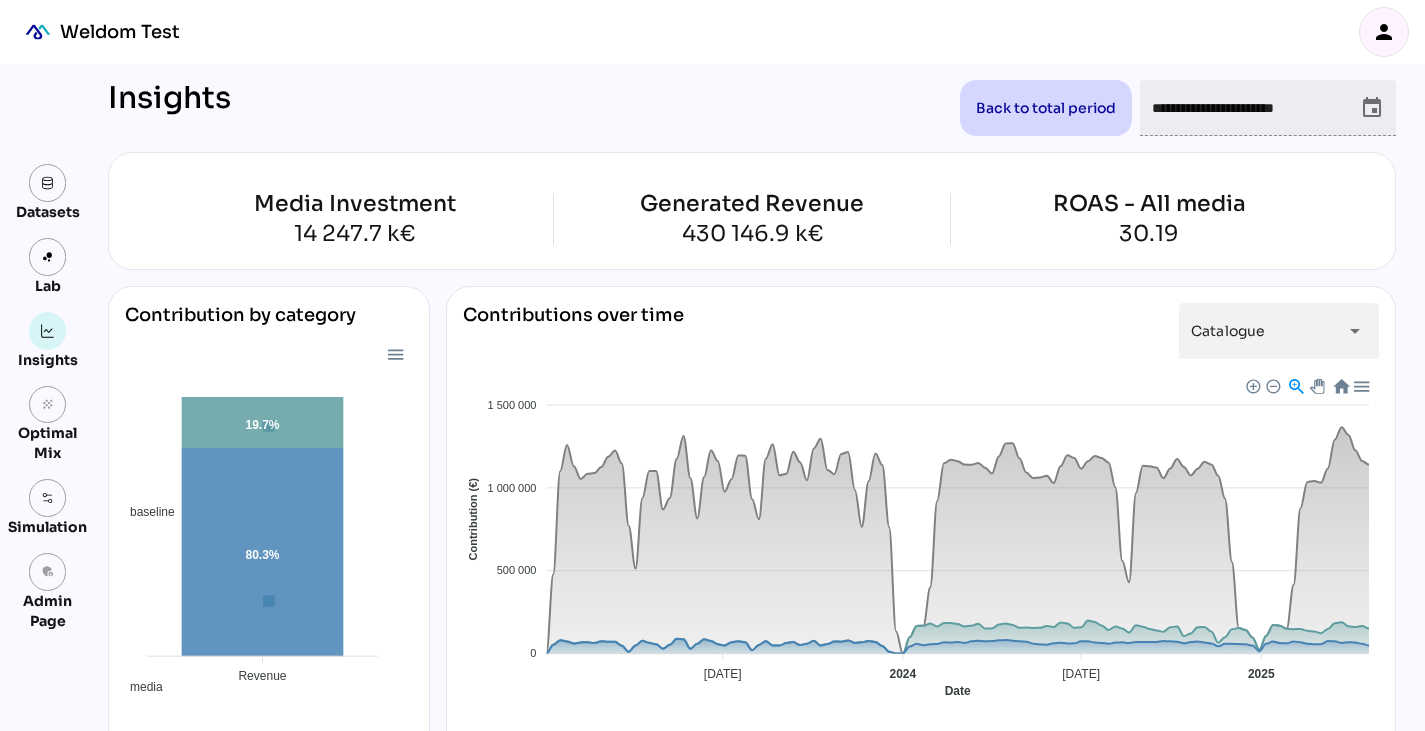 click on "**********" at bounding box center (752, 108) 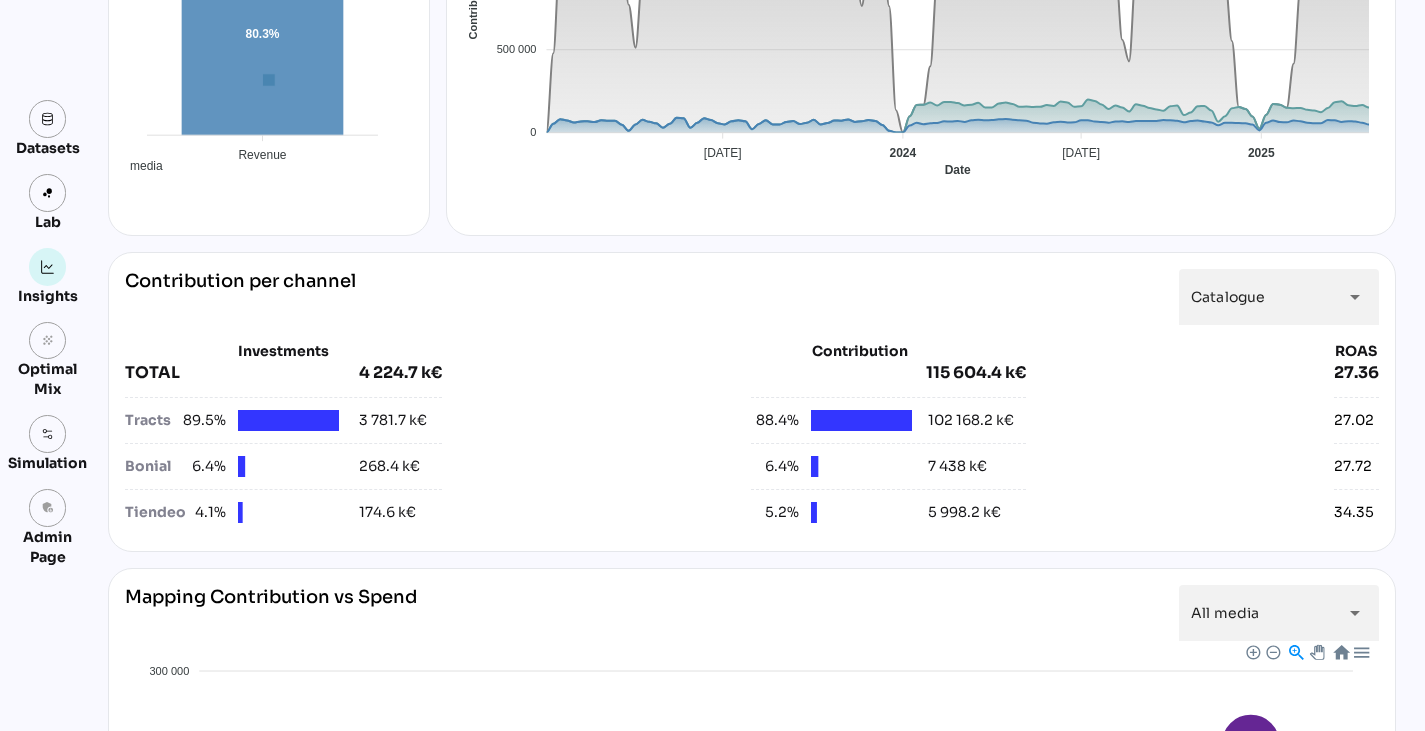 scroll, scrollTop: 527, scrollLeft: 0, axis: vertical 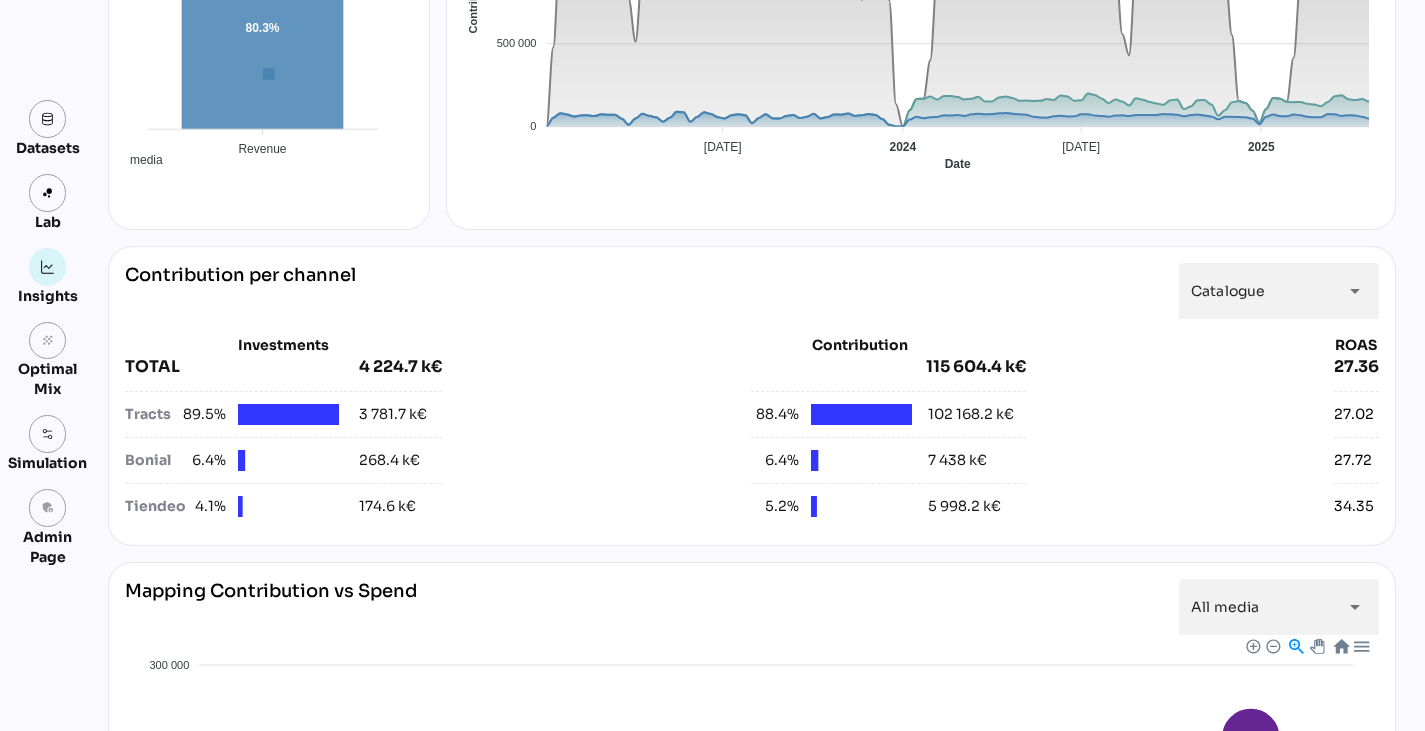 click on "Contribution per channel" at bounding box center (240, 291) 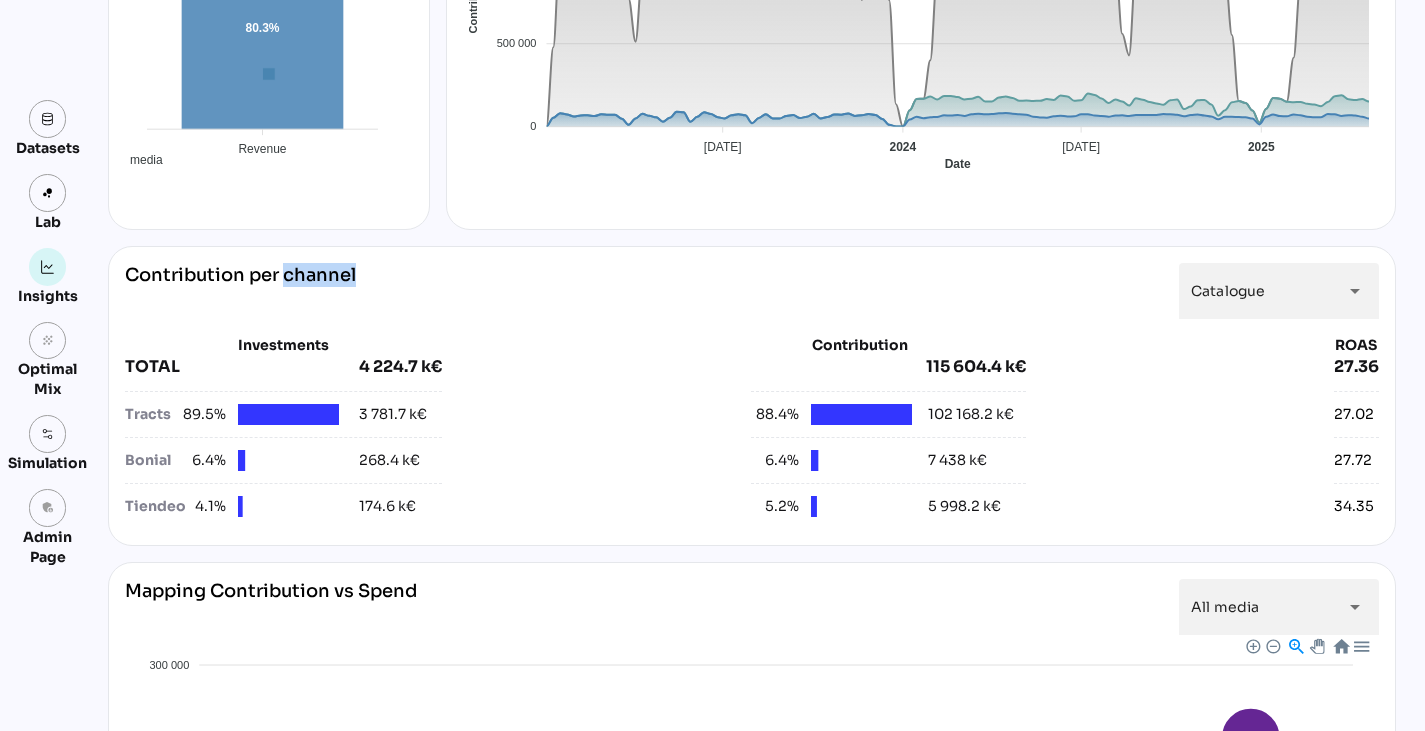 click on "Contribution per channel" at bounding box center [240, 291] 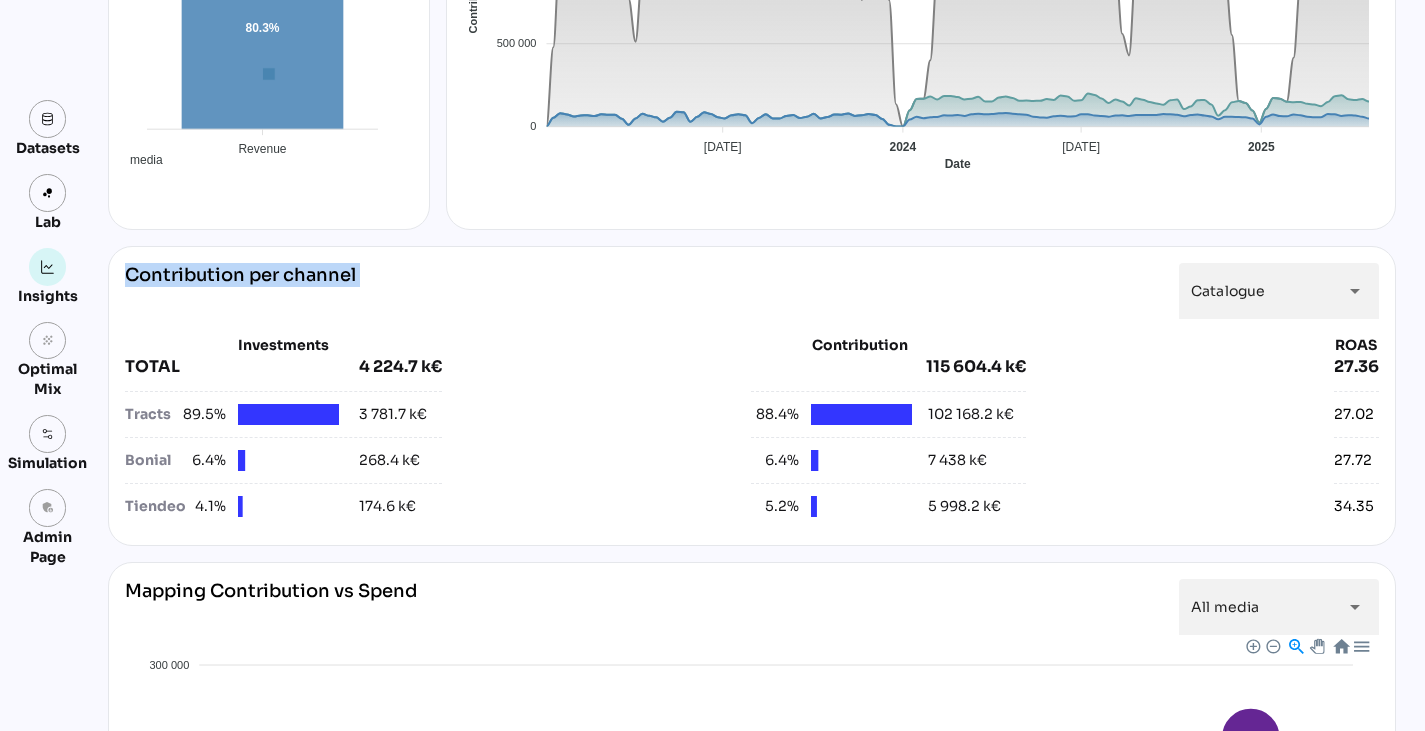 click on "Contribution per channel" at bounding box center (240, 291) 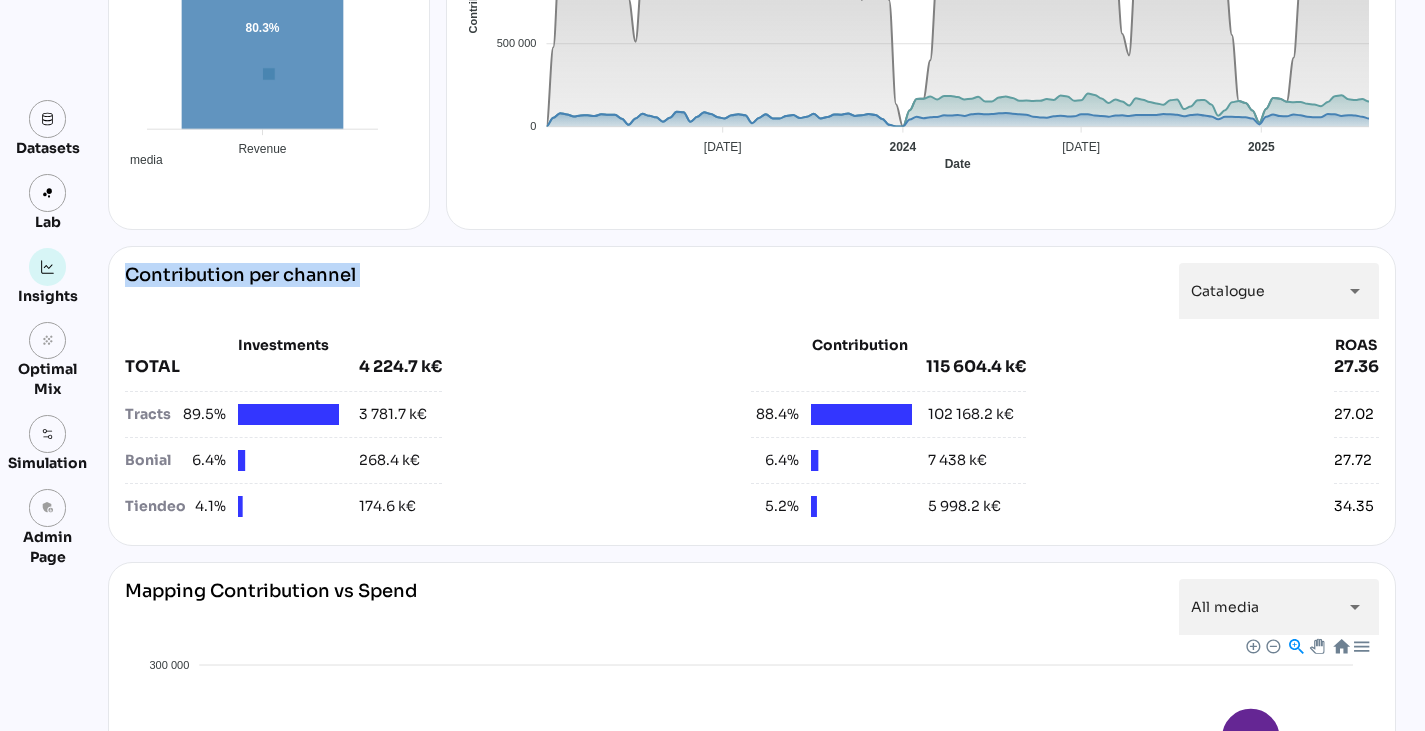 copy on "Contribution per channel" 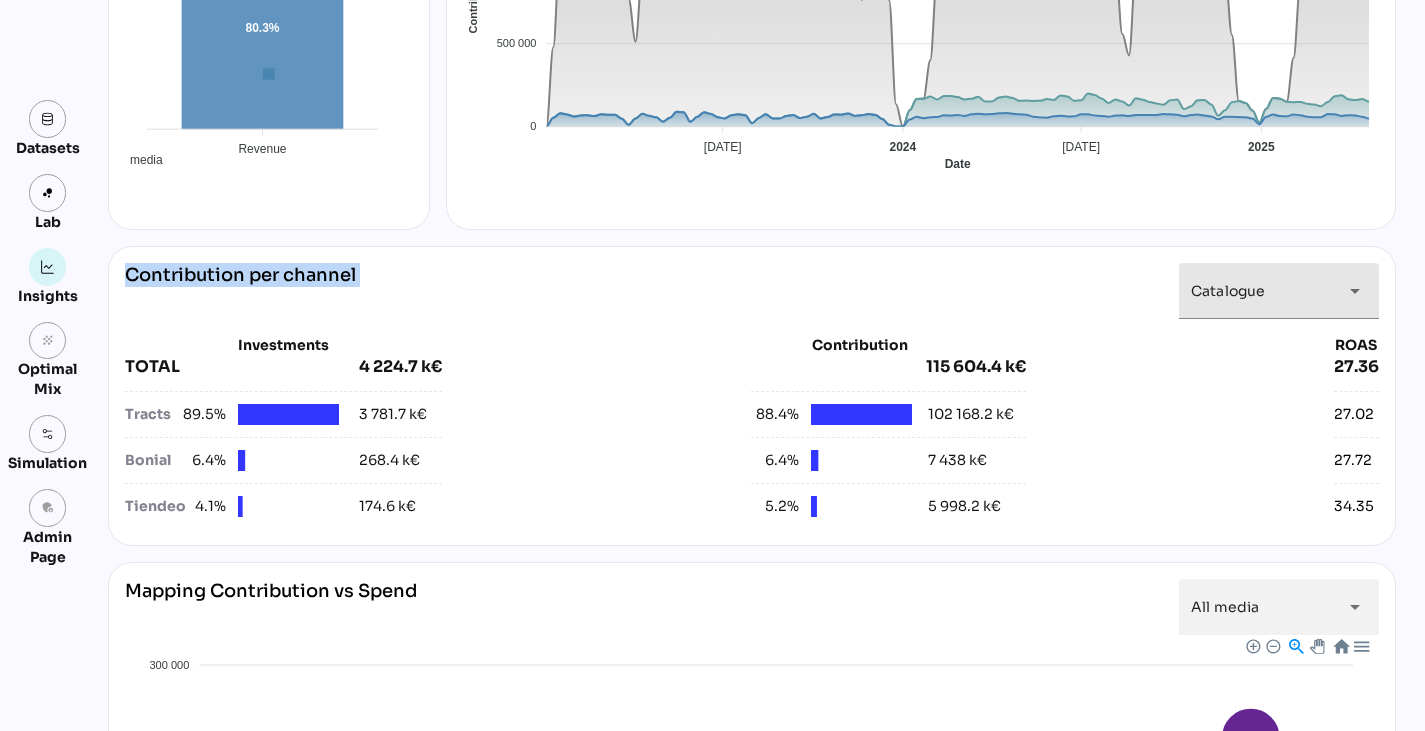 scroll, scrollTop: 0, scrollLeft: 0, axis: both 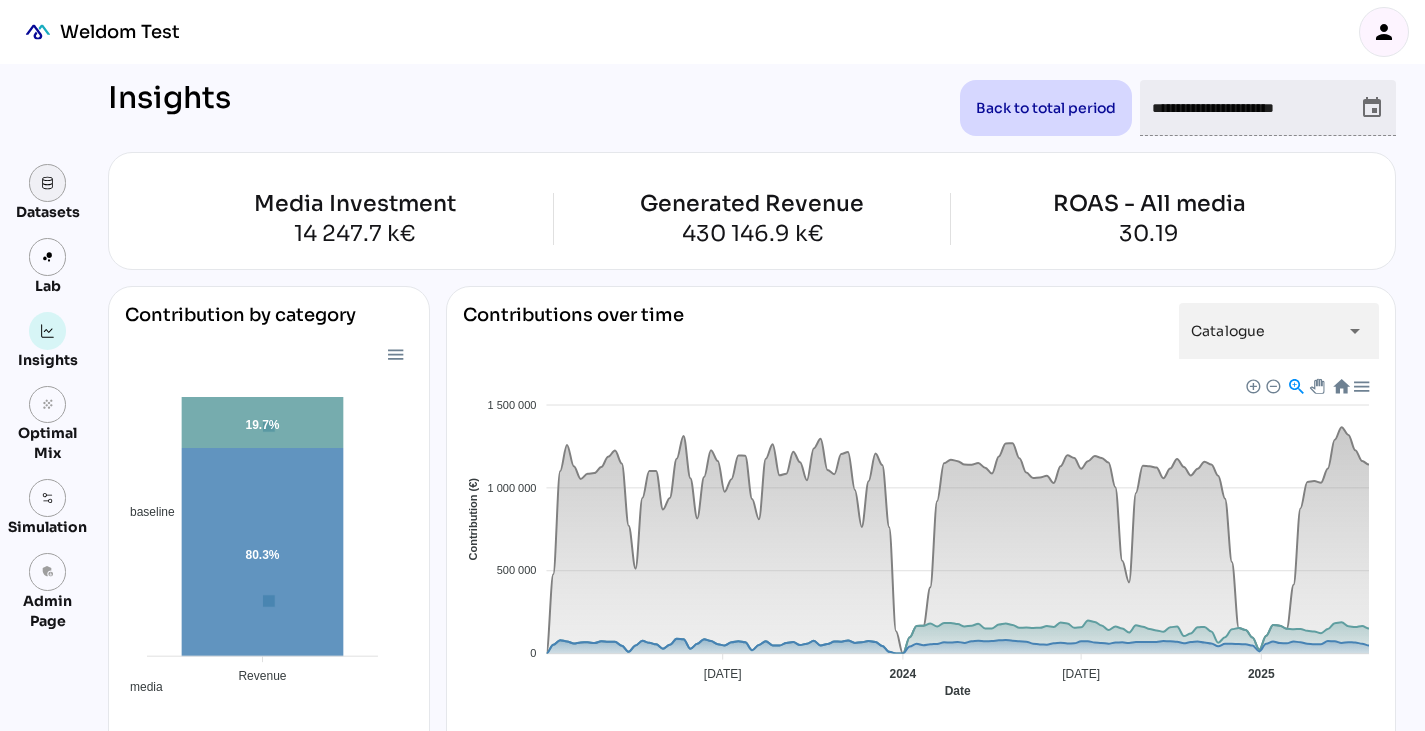 click at bounding box center (48, 183) 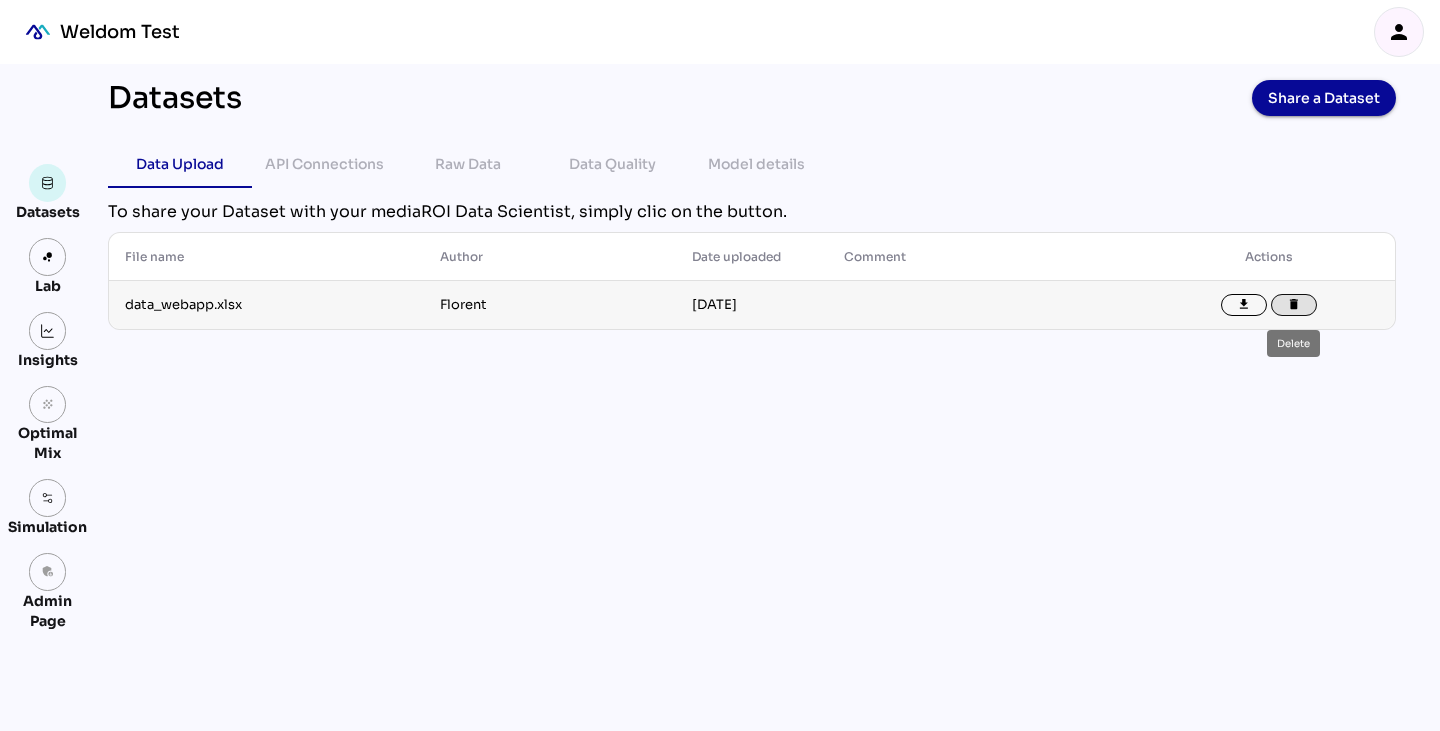 click on "delete" at bounding box center (1294, 305) 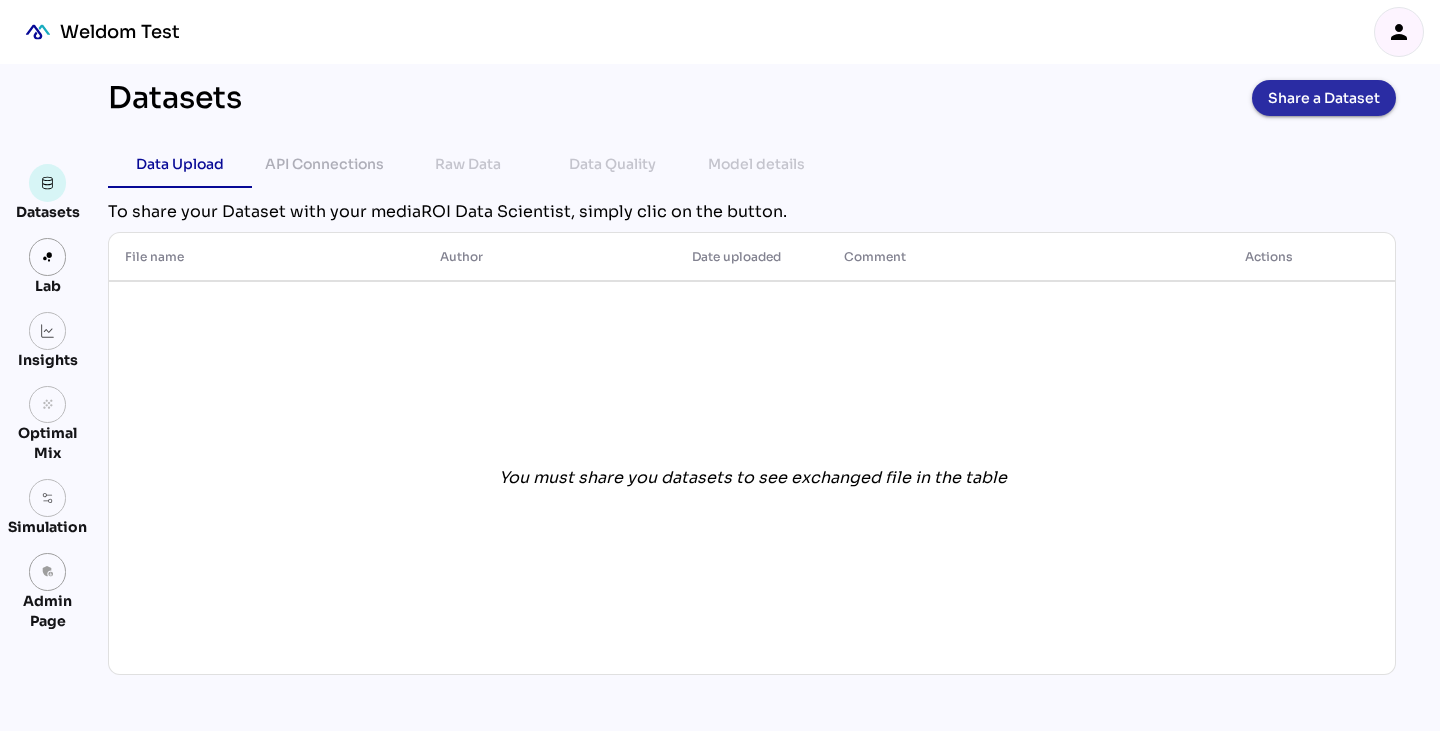 click on "Share a Dataset" at bounding box center (1324, 98) 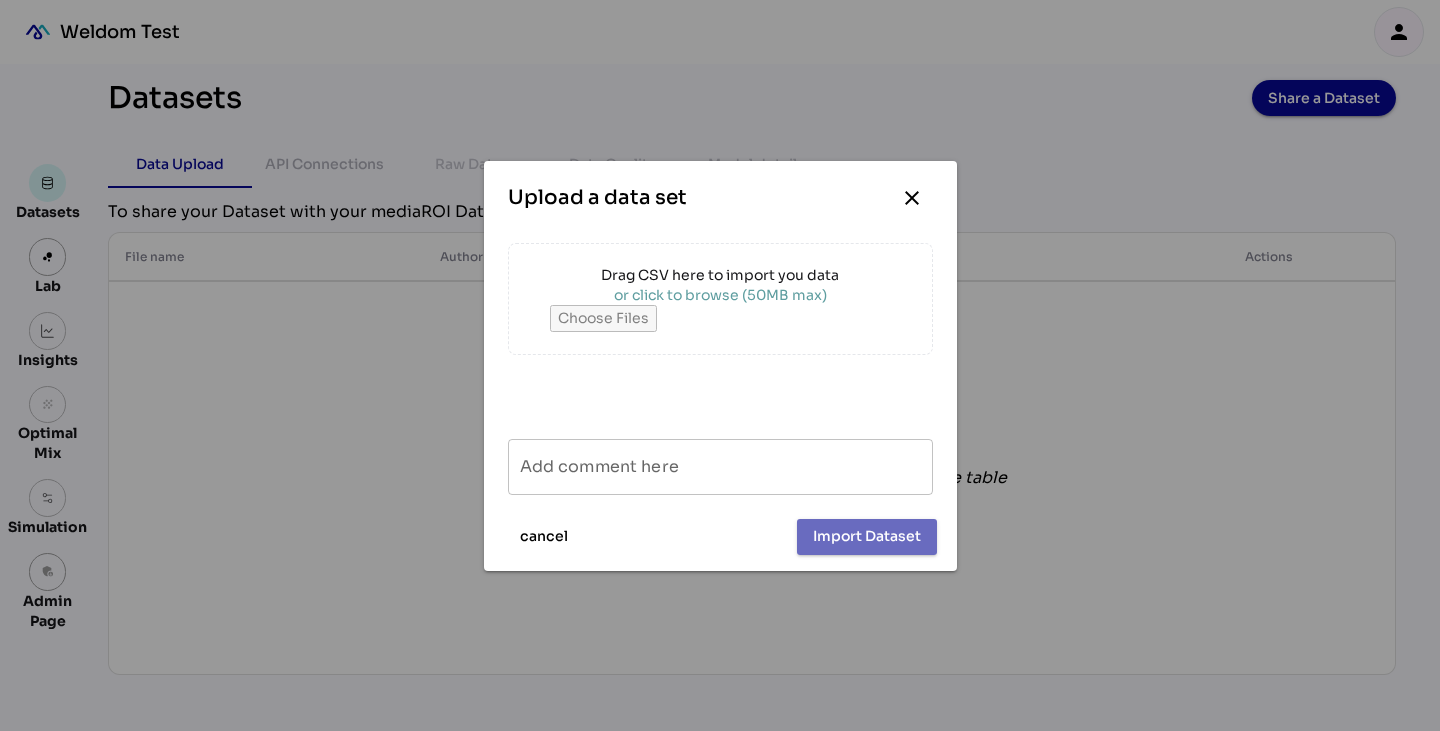 click on "or click to browse (50MB max)" at bounding box center (720, 295) 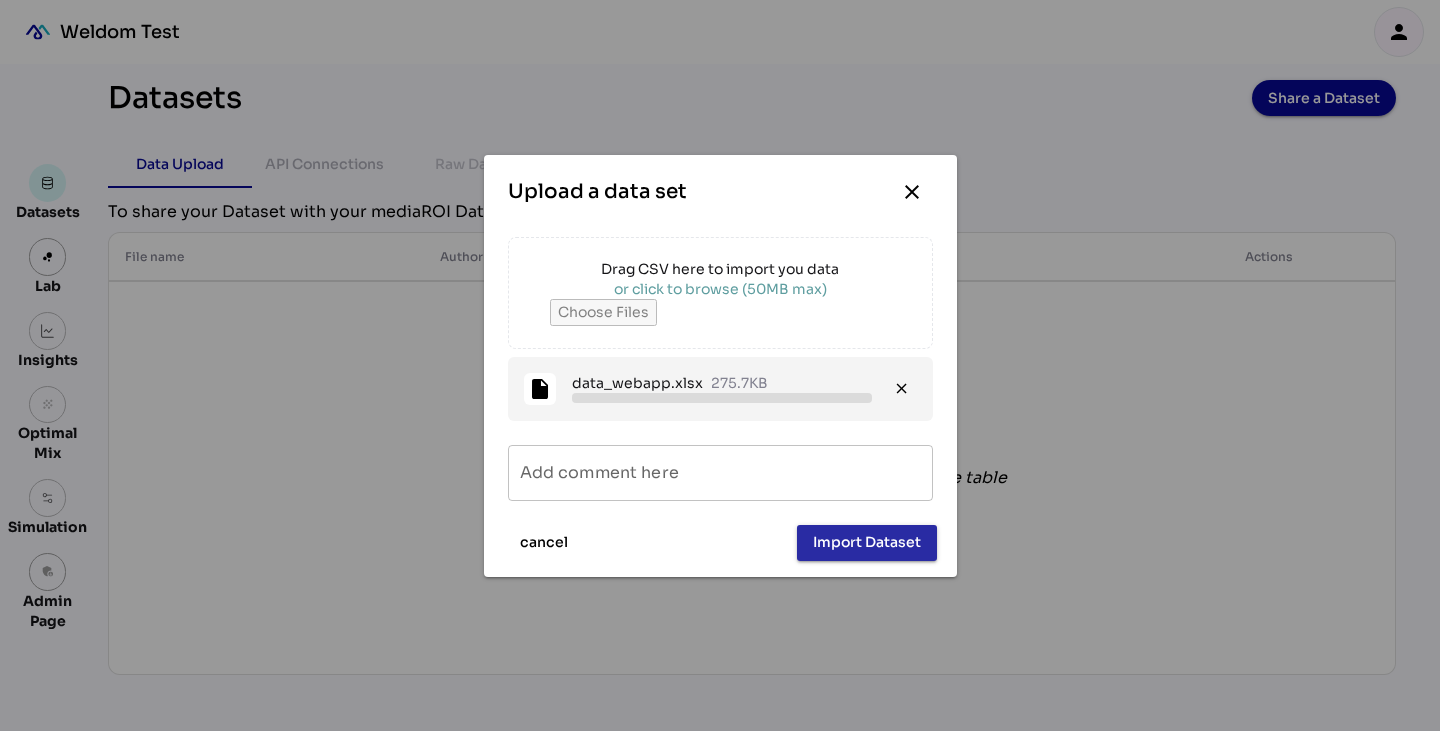 click on "Import Dataset" at bounding box center (867, 542) 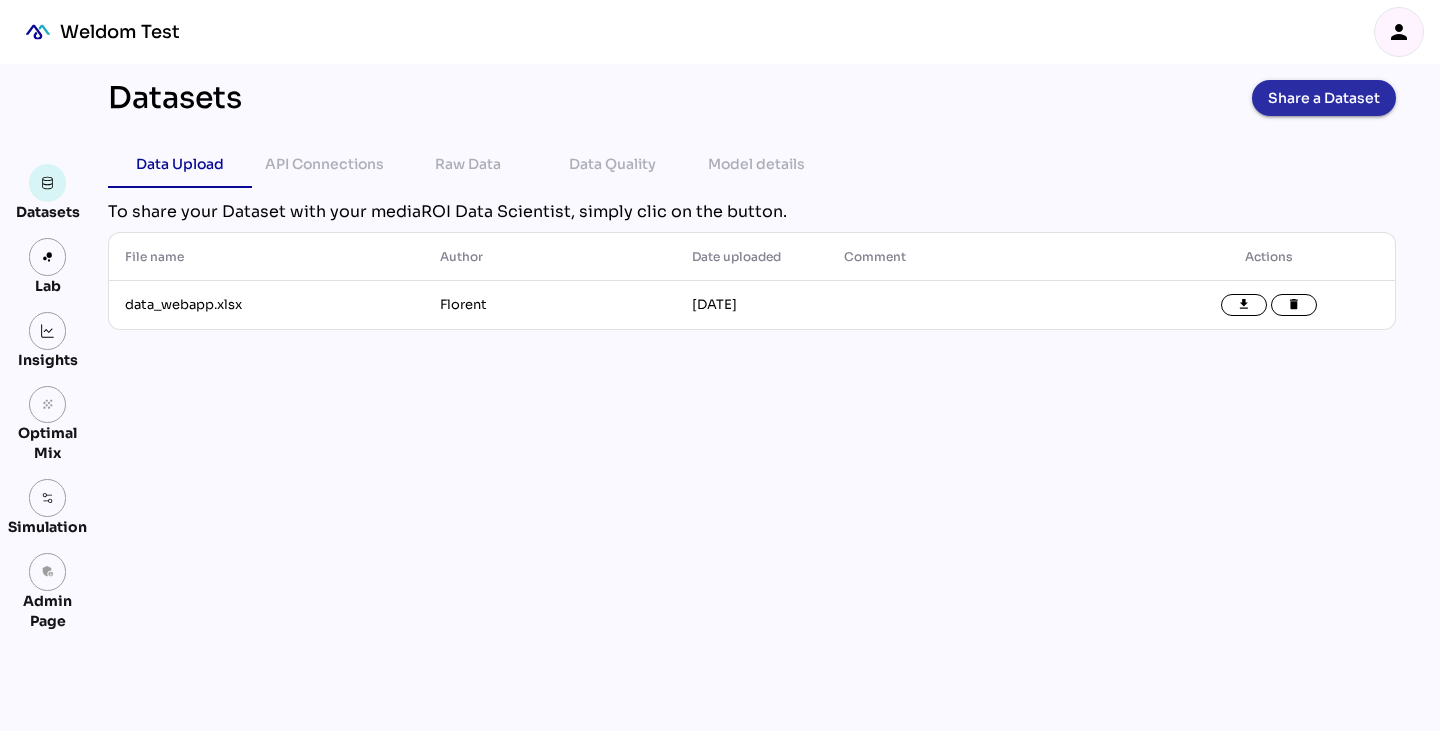 click on "Share a Dataset" at bounding box center [1324, 98] 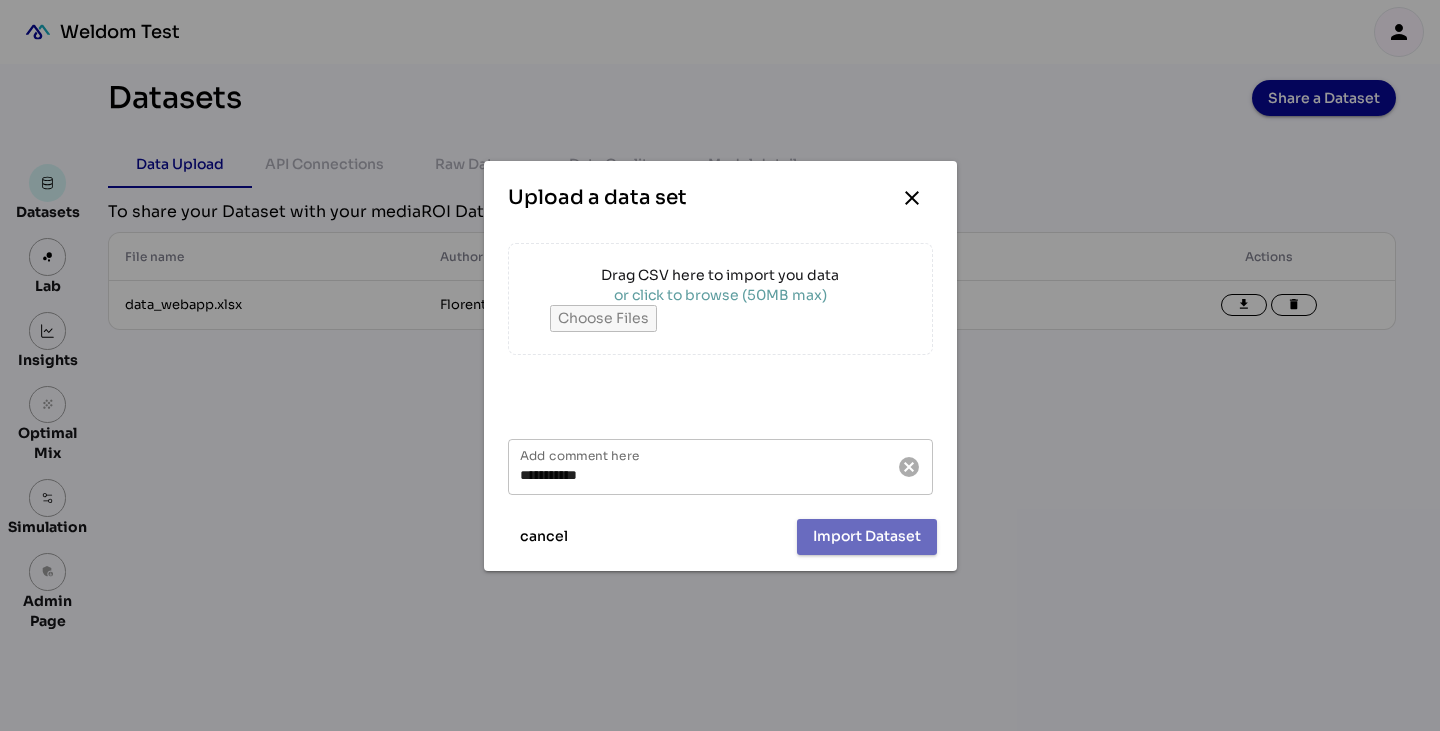 click at bounding box center (720, 318) 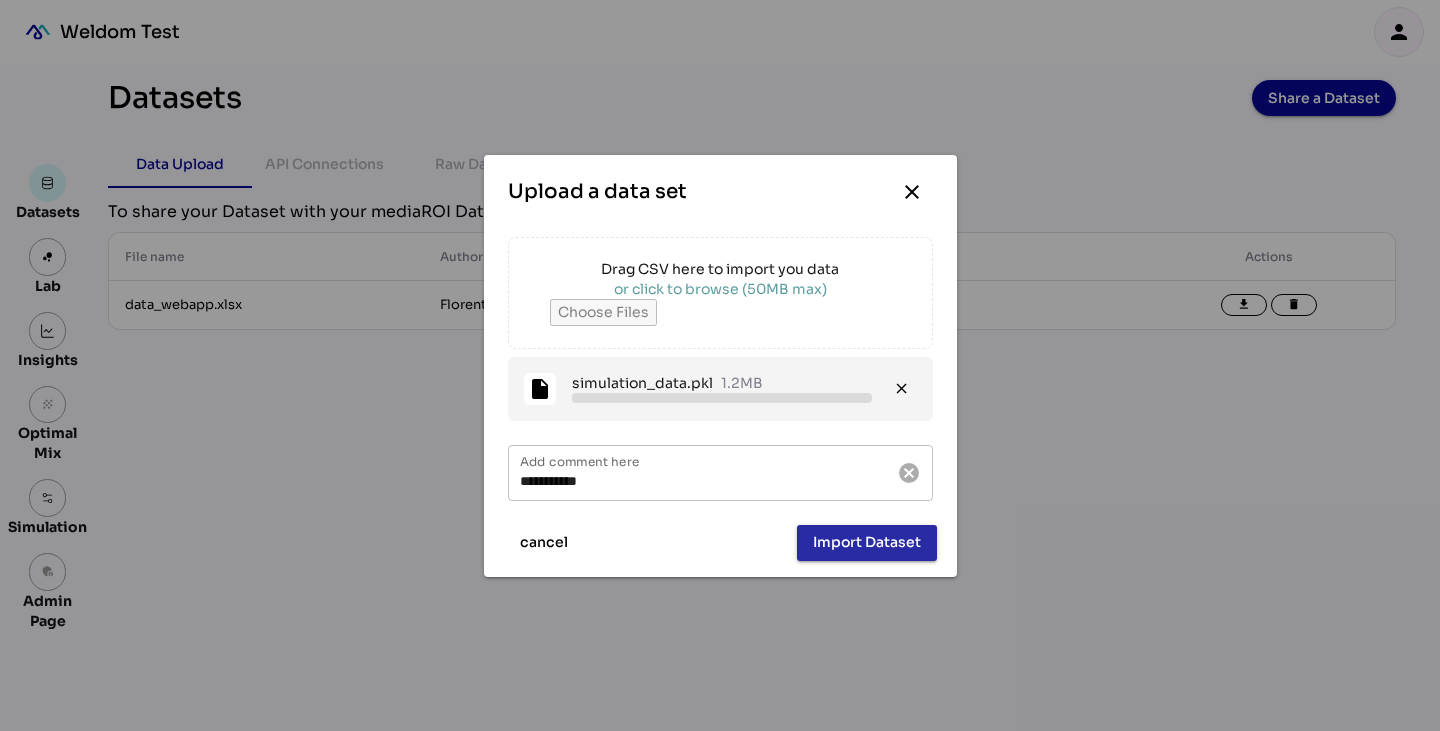 click on "Import Dataset" at bounding box center (867, 542) 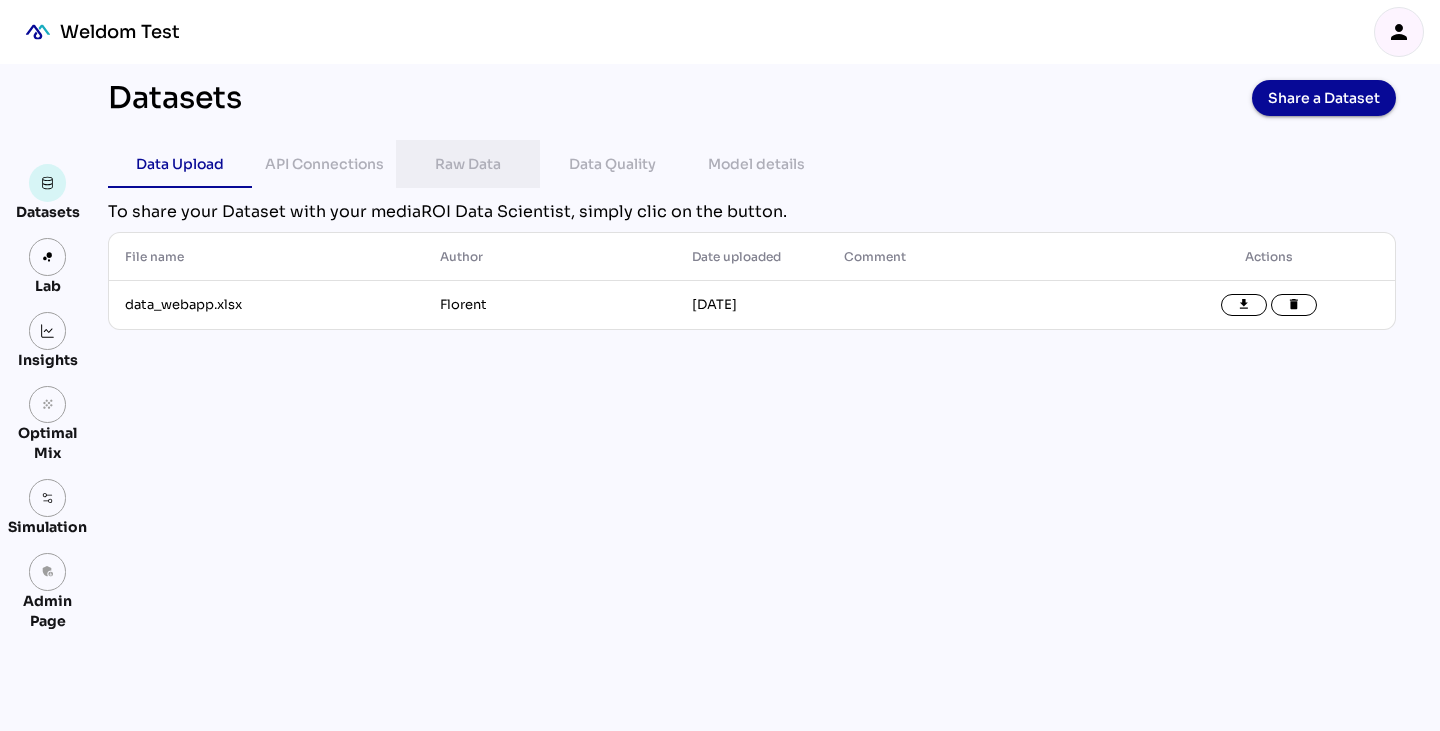 click on "Raw Data" at bounding box center [468, 164] 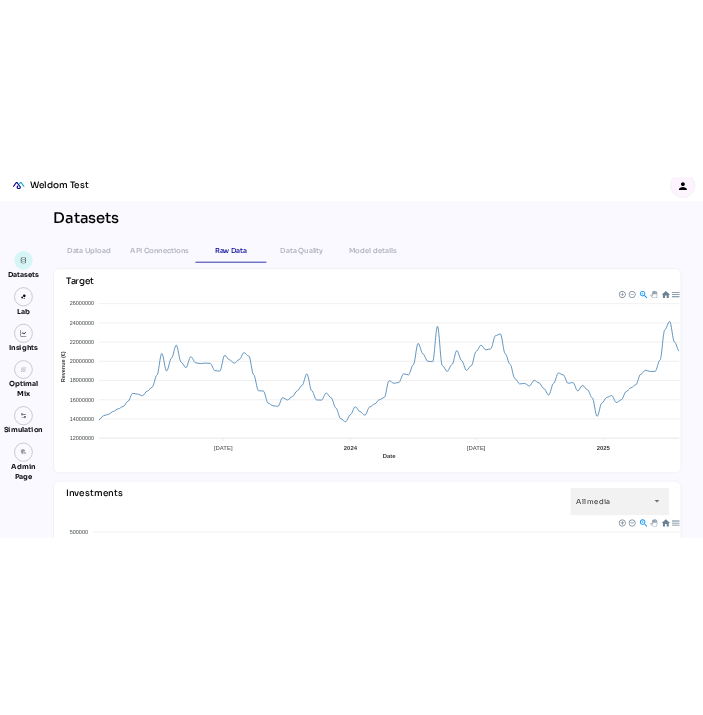 scroll, scrollTop: 0, scrollLeft: 0, axis: both 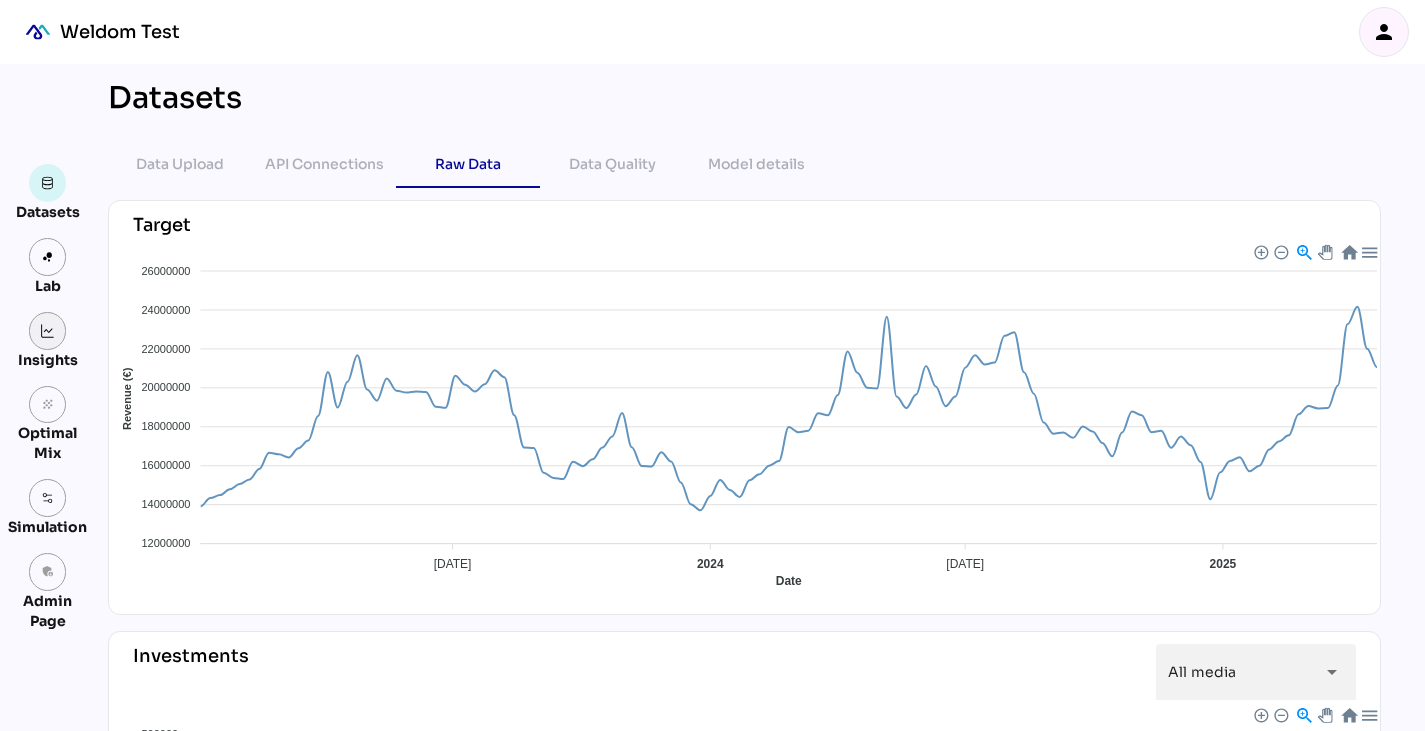 click at bounding box center [48, 331] 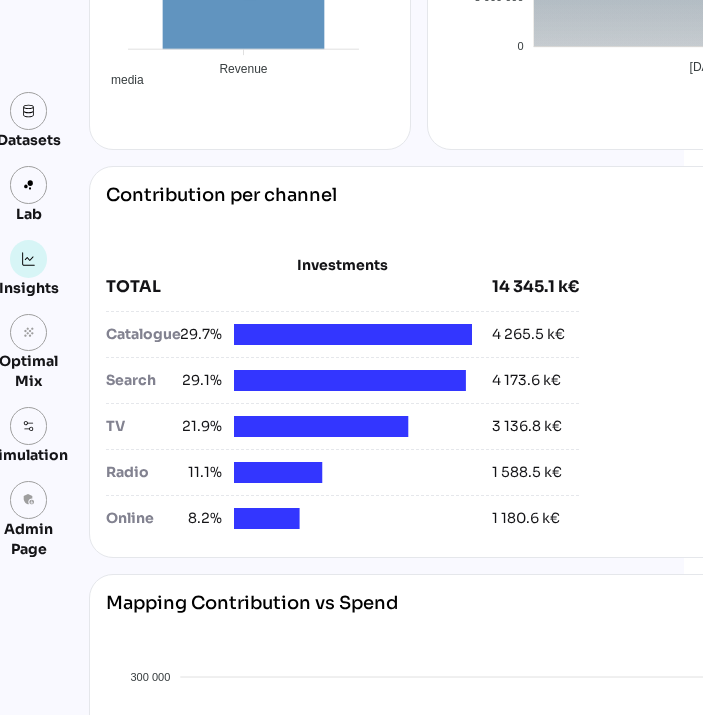 scroll, scrollTop: 643, scrollLeft: 18, axis: both 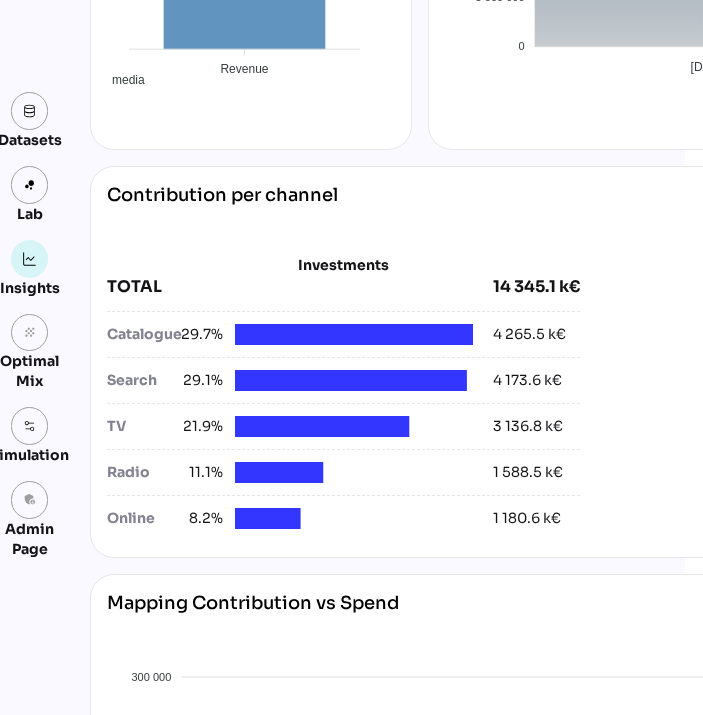 click on "Contribution per channel" at bounding box center (222, 211) 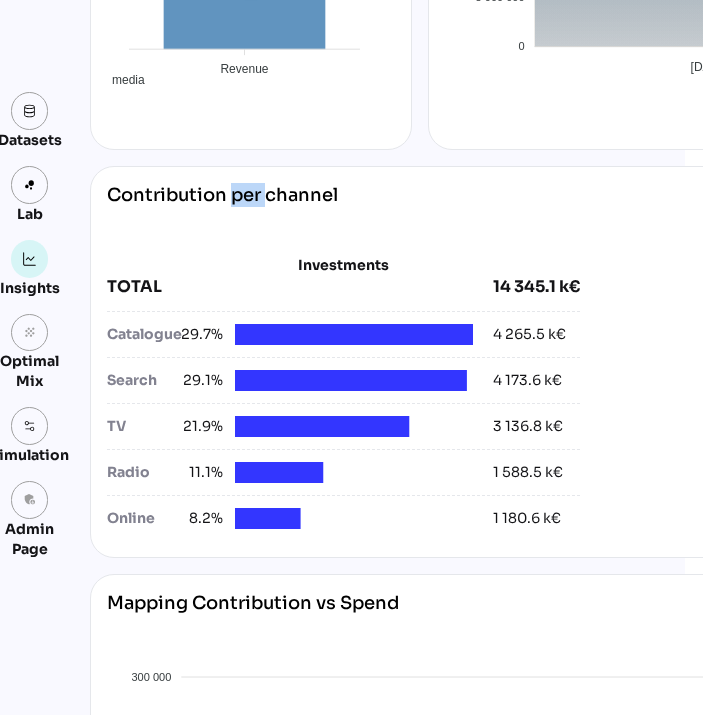 click on "Contribution per channel" at bounding box center (222, 211) 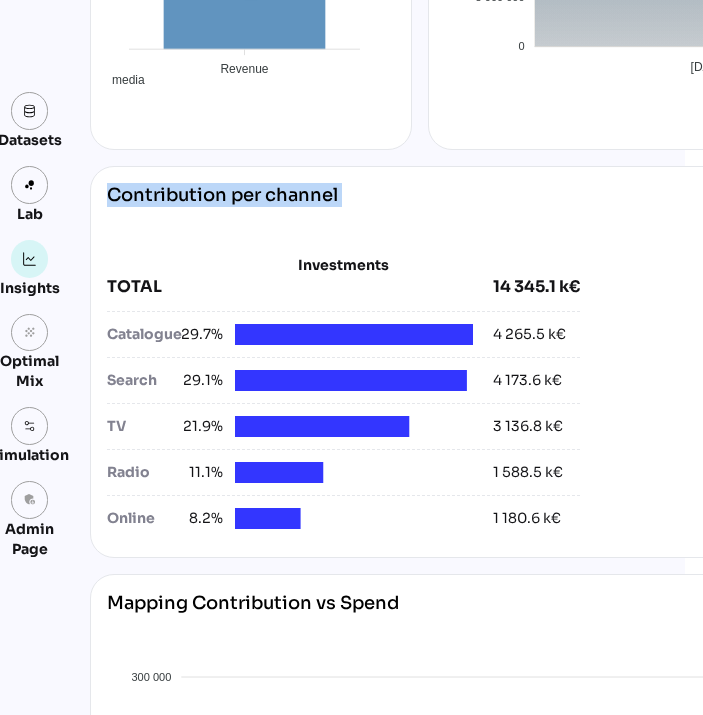 click on "Contribution per channel" at bounding box center [222, 211] 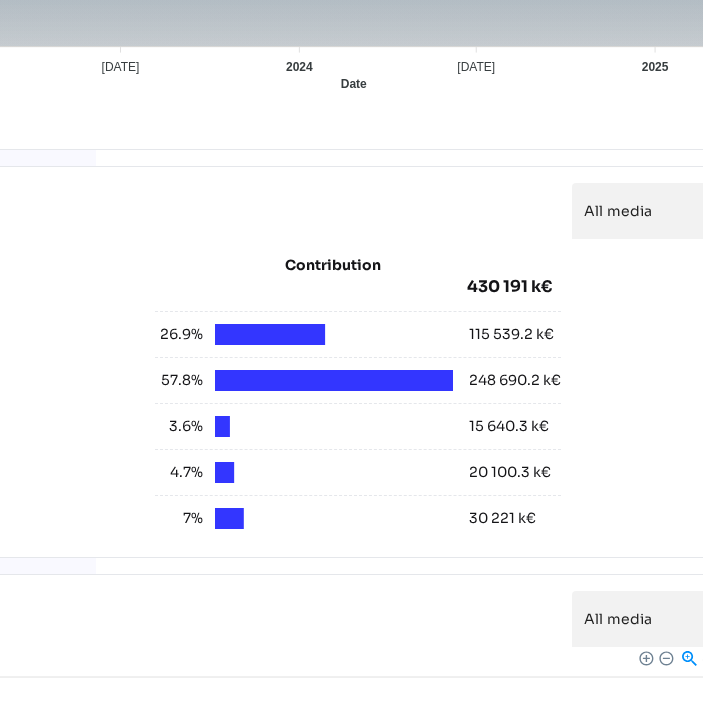 scroll, scrollTop: 643, scrollLeft: 685, axis: both 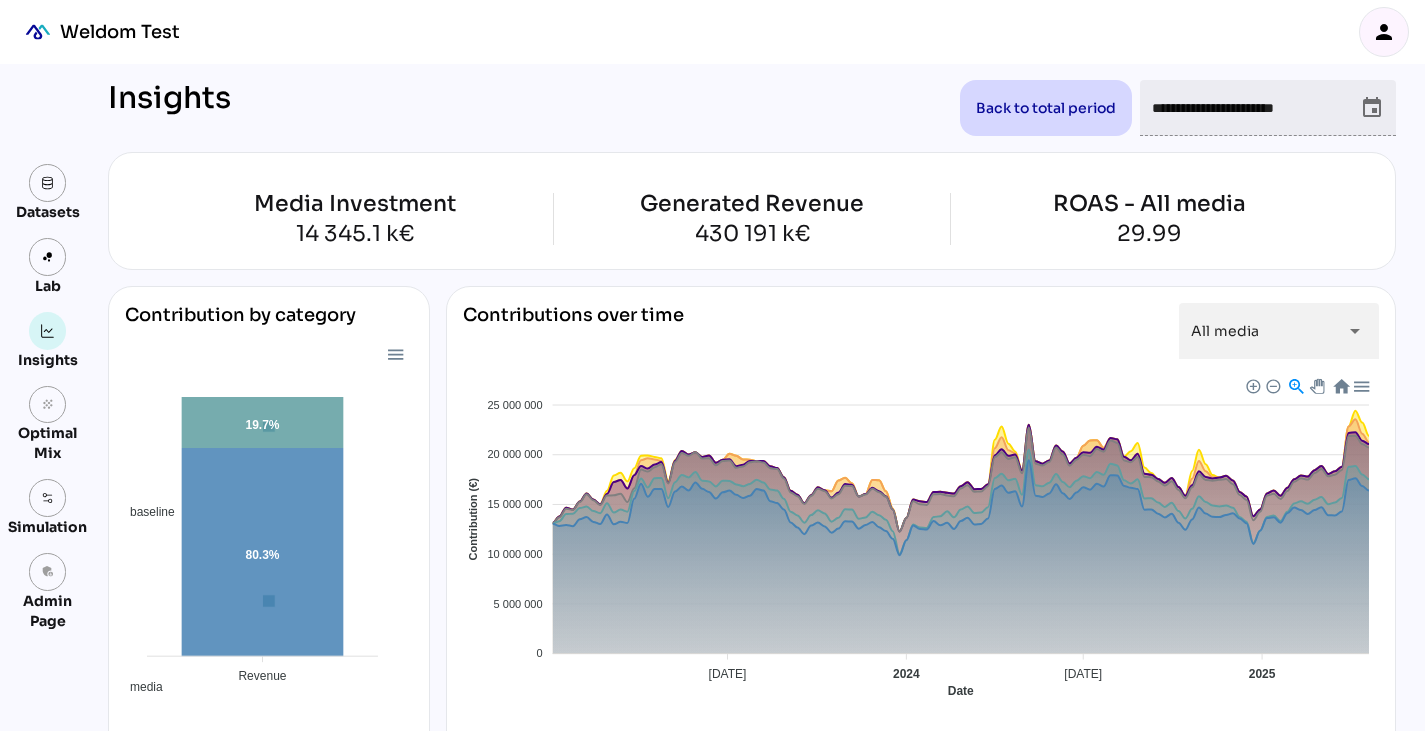 click at bounding box center [38, 32] 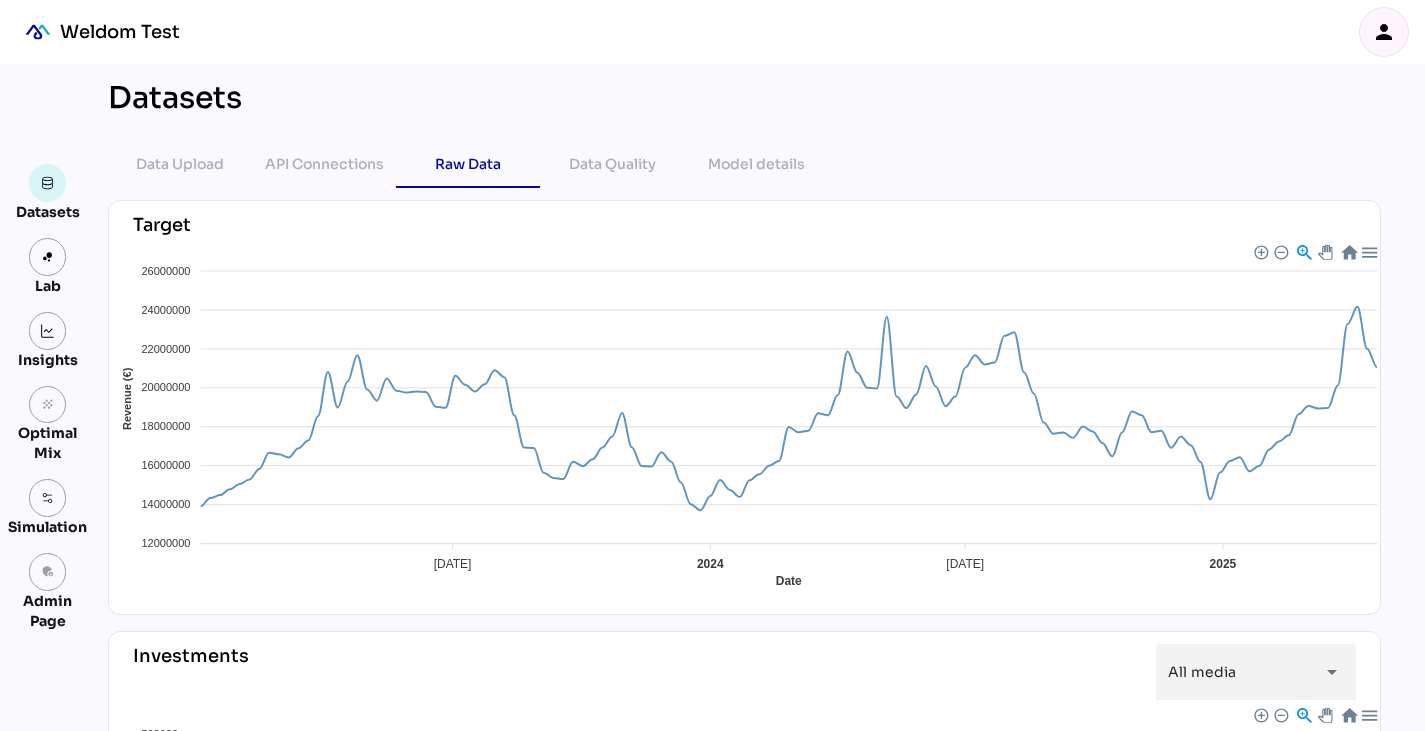 click on "person" at bounding box center [1384, 32] 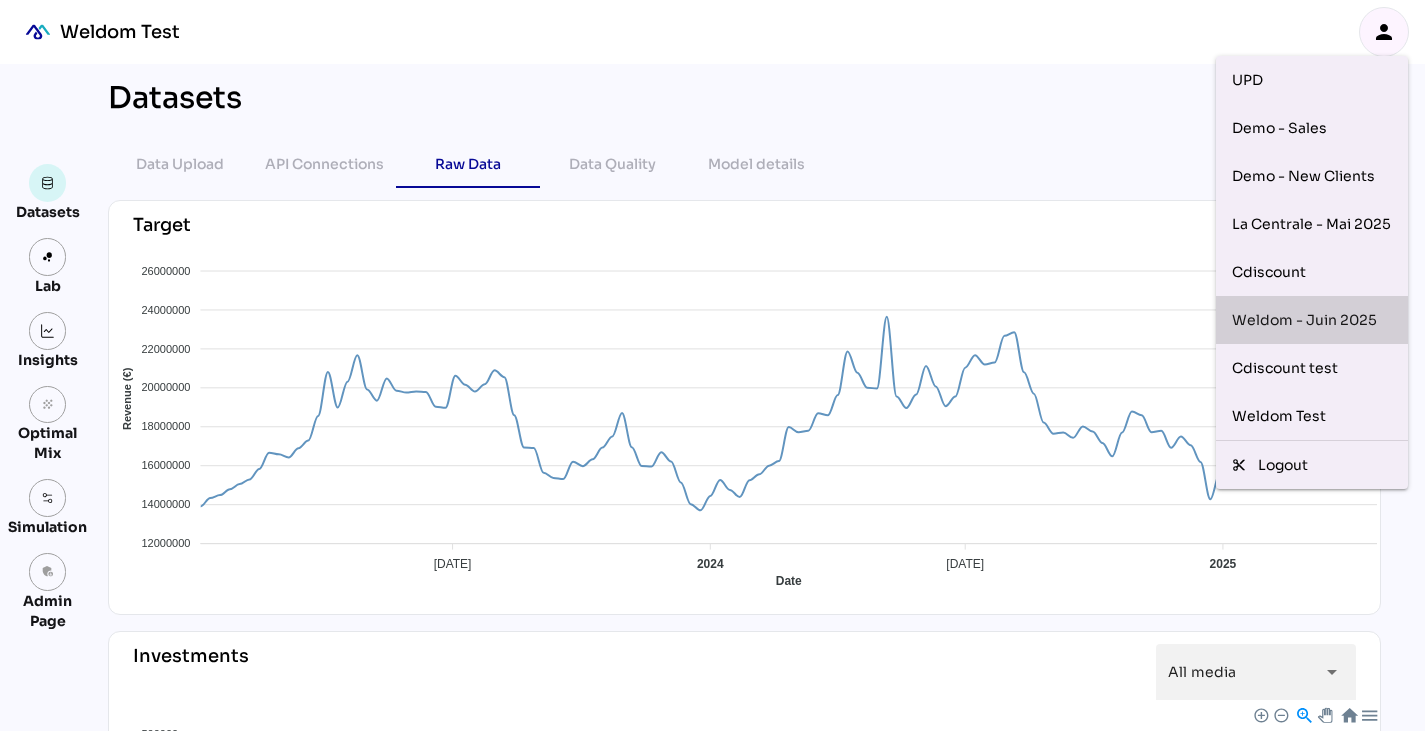 click on "Weldom - Juin 2025" at bounding box center (1312, 320) 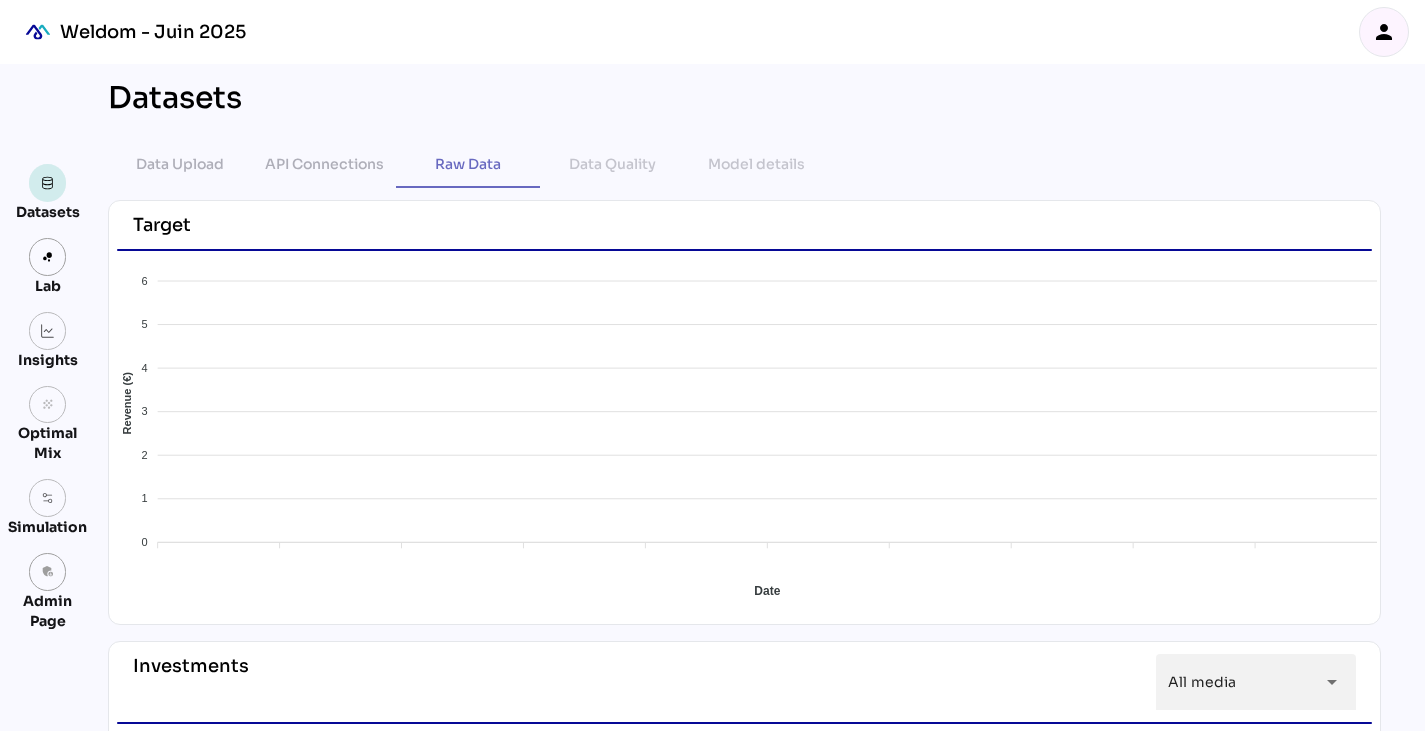 click at bounding box center (48, 183) 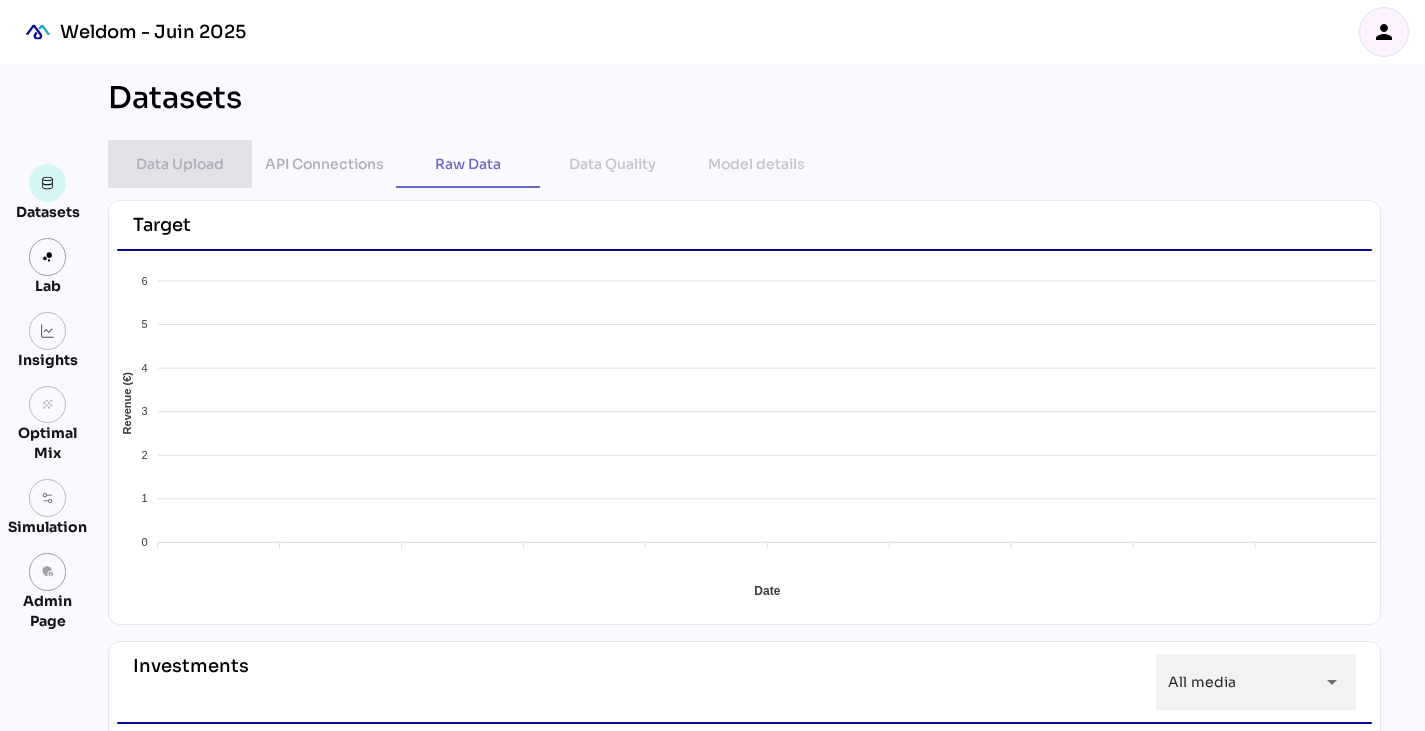 click on "Data Upload" at bounding box center (180, 164) 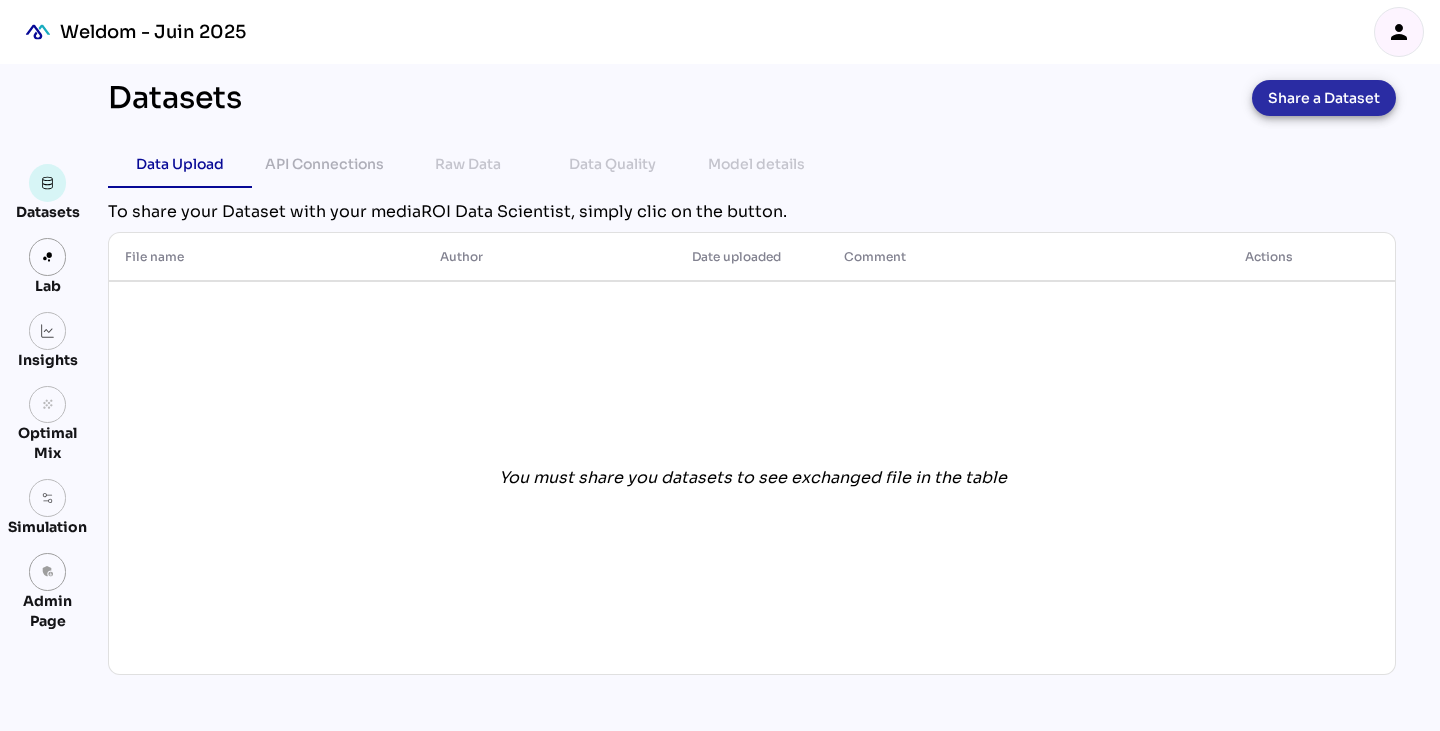 click on "Share a Dataset" at bounding box center (1324, 98) 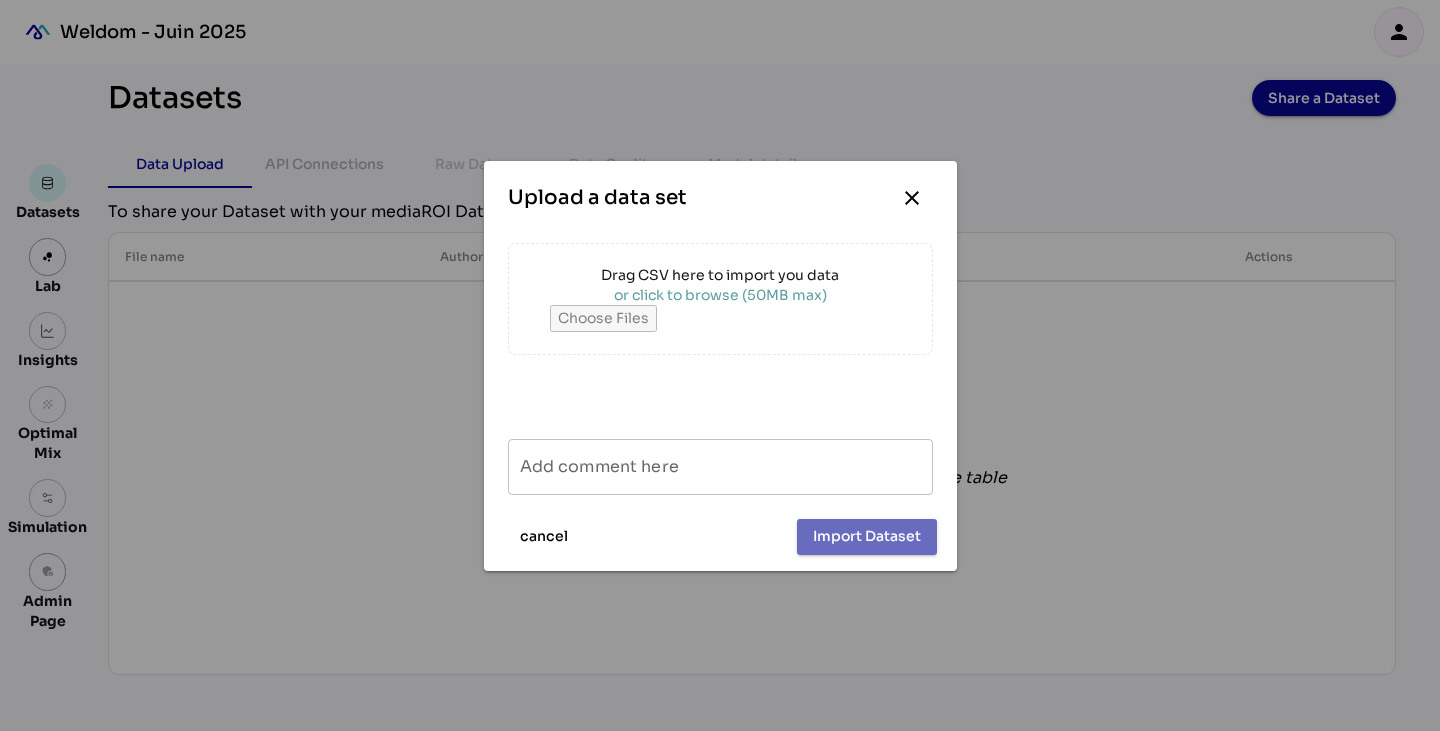 click on "Drag CSV here to import you data" at bounding box center (720, 275) 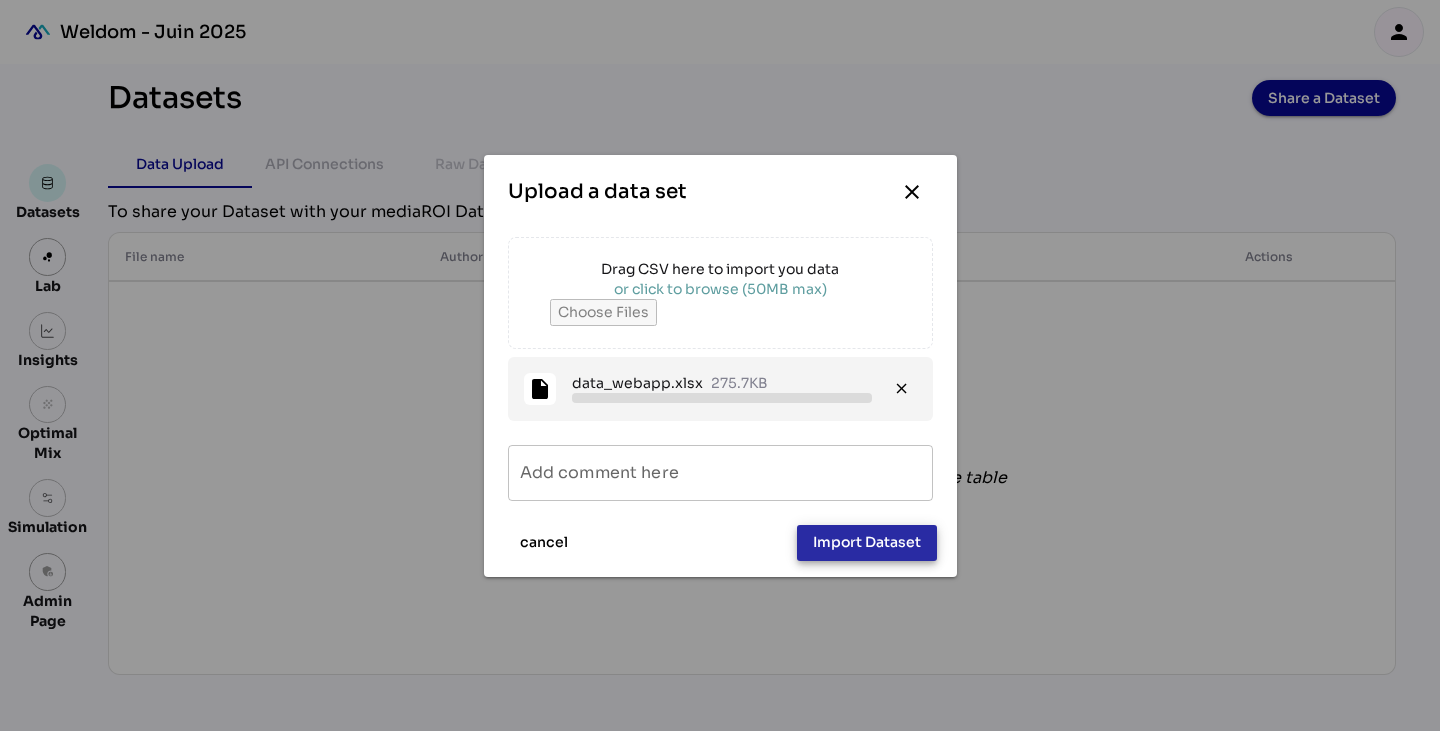click on "Import Dataset" at bounding box center (867, 542) 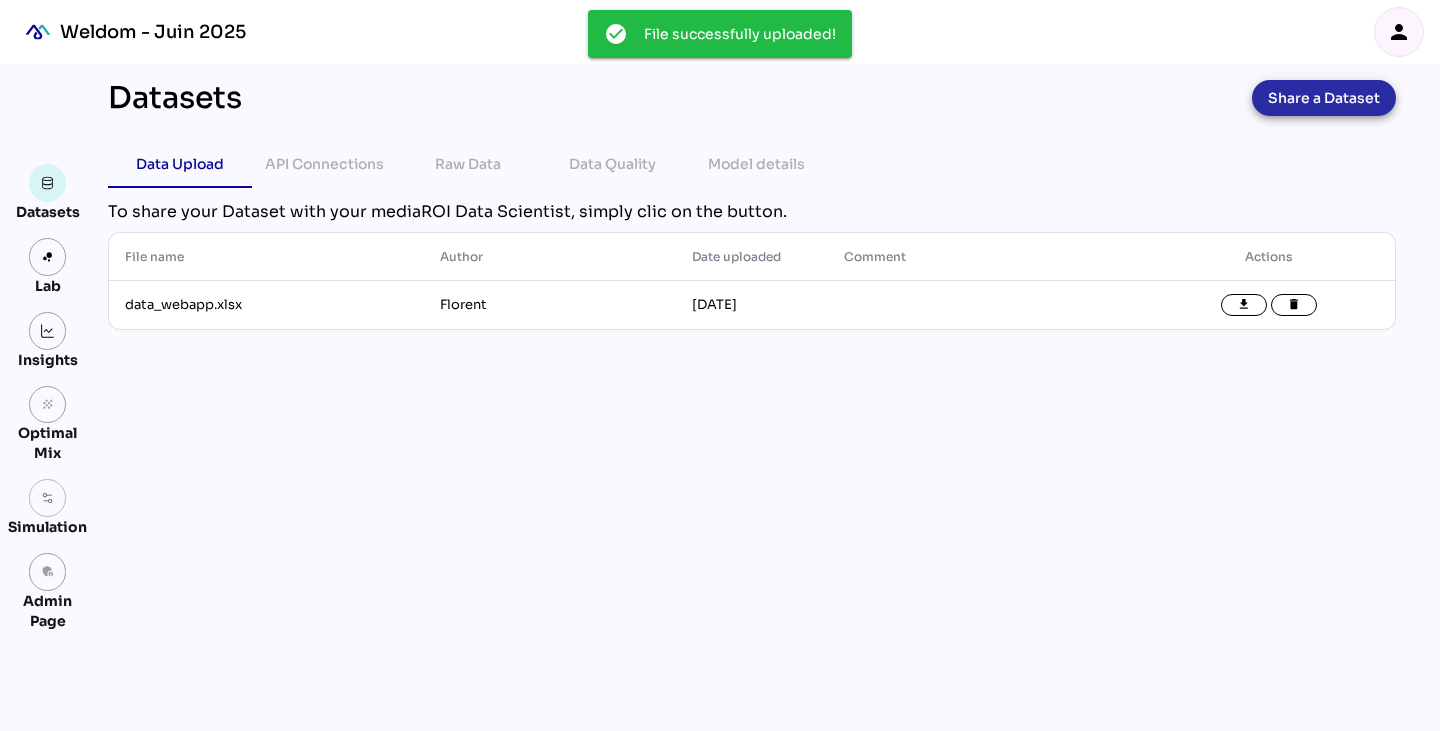 click on "Share a Dataset" at bounding box center (1324, 98) 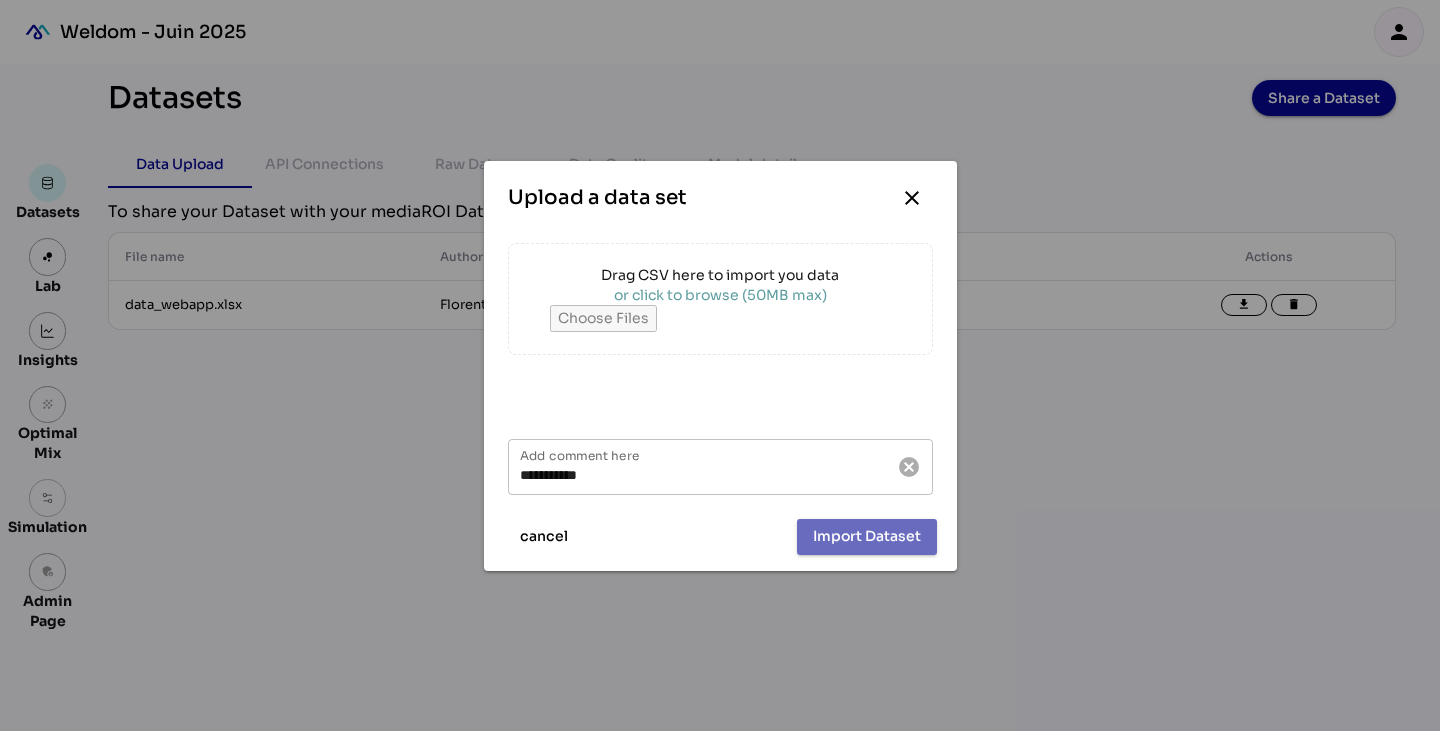 click at bounding box center (720, 318) 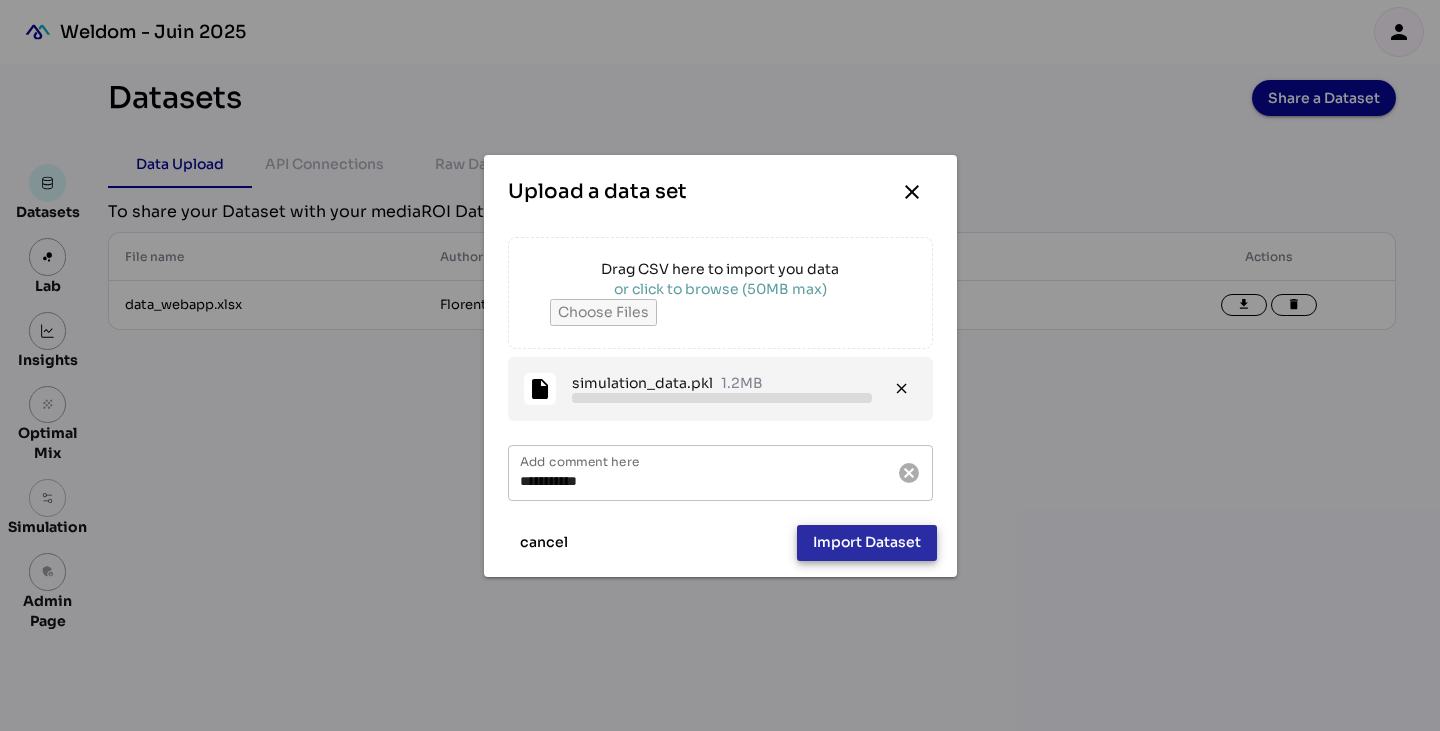 click on "Import Dataset" at bounding box center (867, 542) 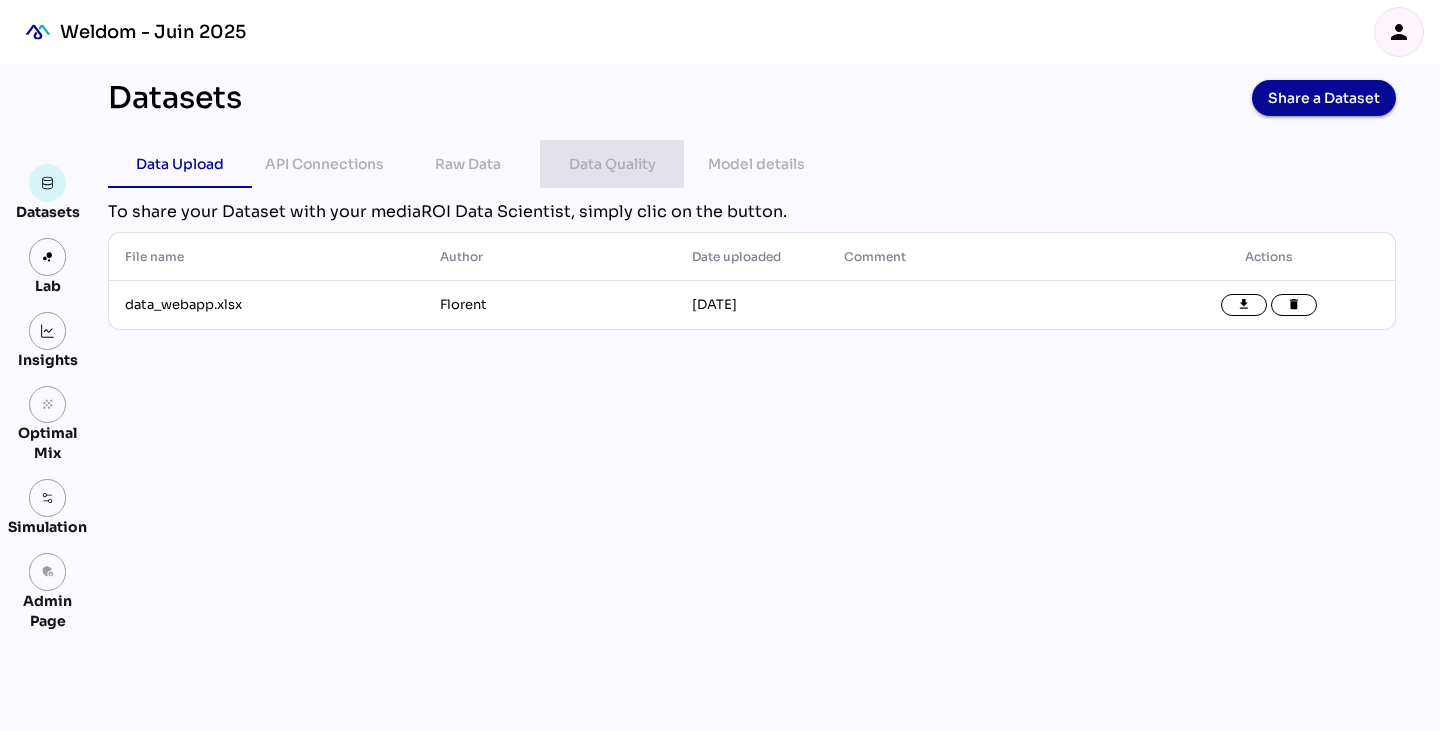 click on "Data Quality" at bounding box center [612, 164] 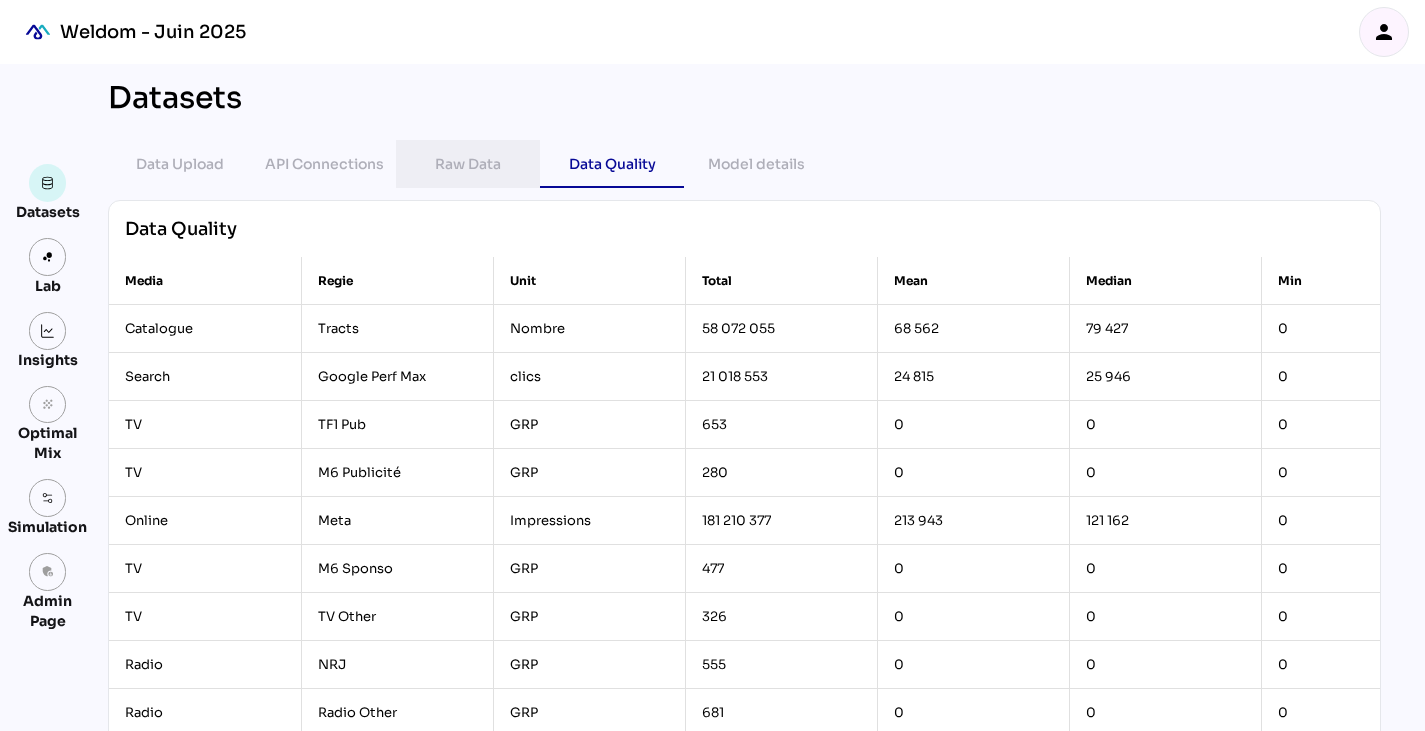 click on "Raw Data" at bounding box center [468, 164] 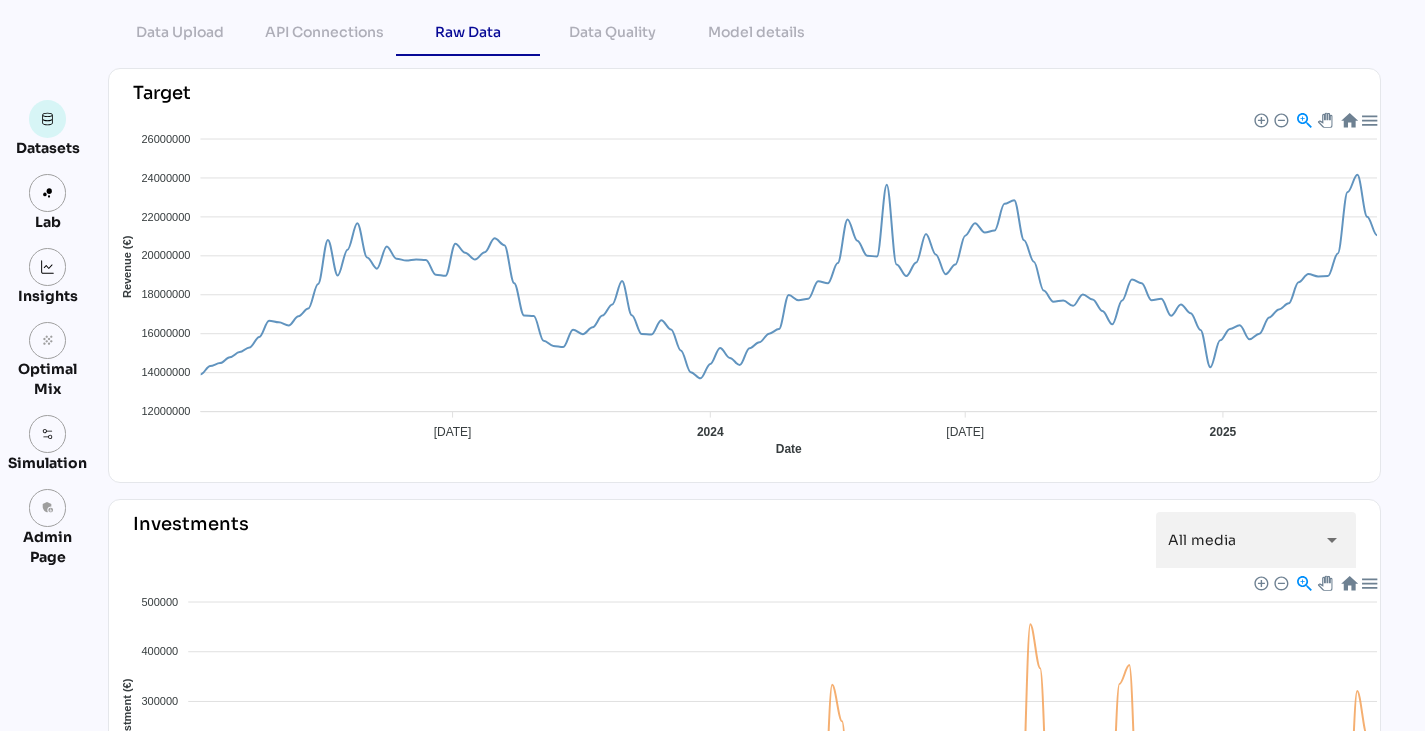 scroll, scrollTop: 0, scrollLeft: 0, axis: both 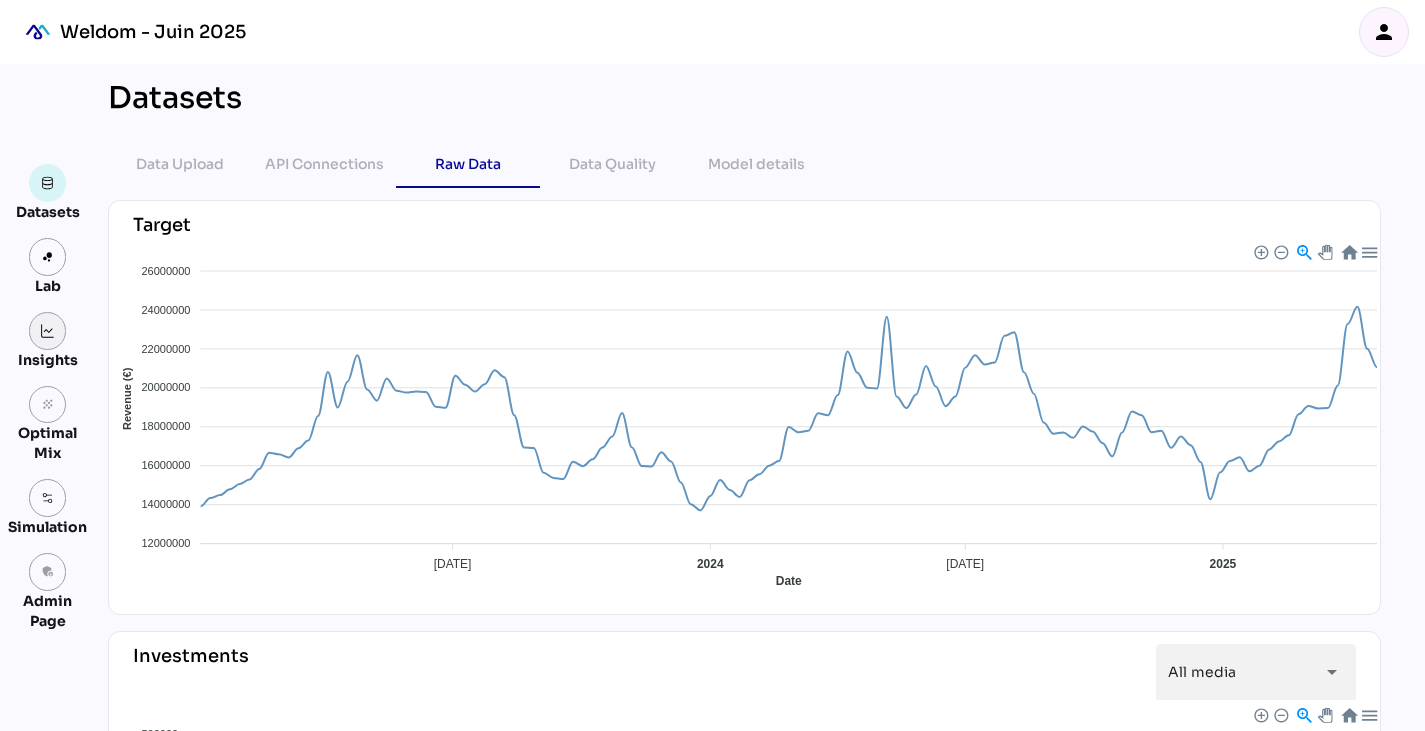 click at bounding box center [48, 331] 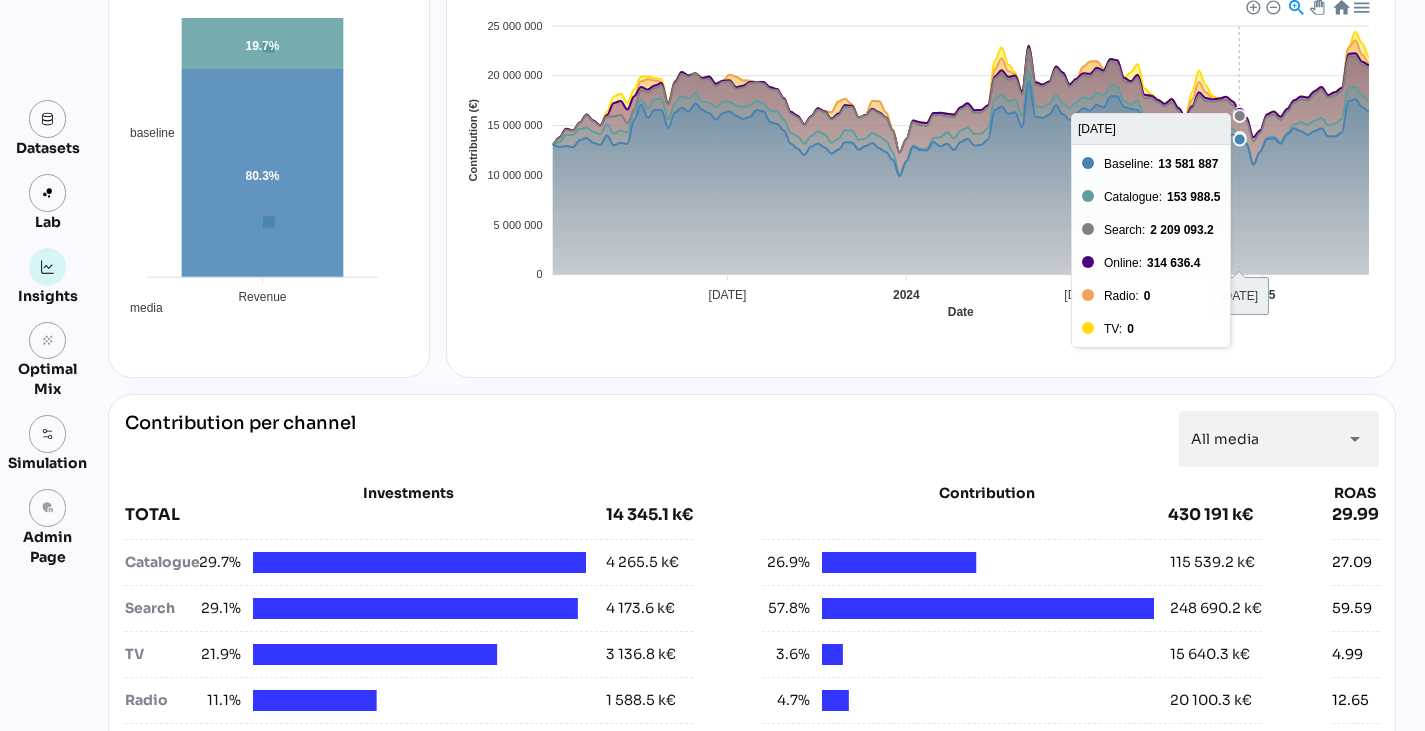 scroll, scrollTop: 0, scrollLeft: 0, axis: both 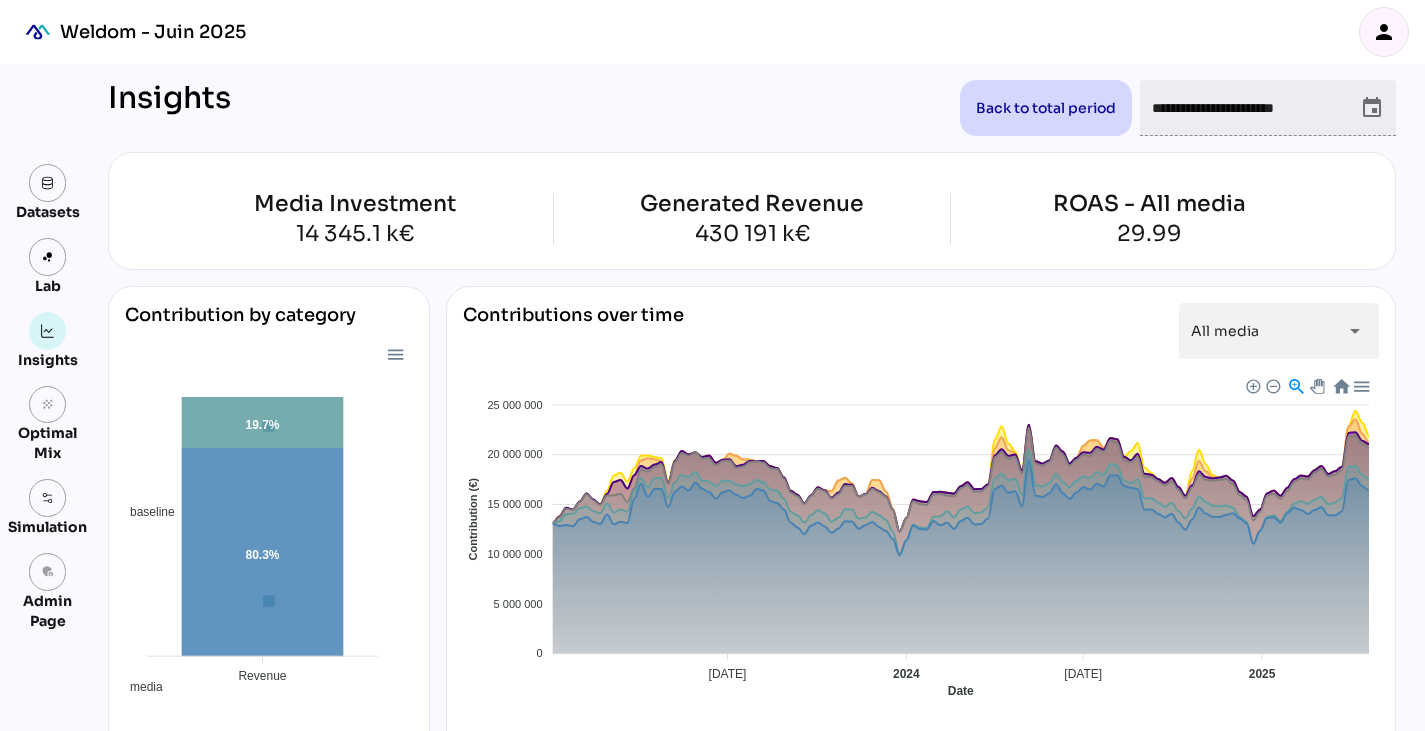 click on "person" at bounding box center [1384, 32] 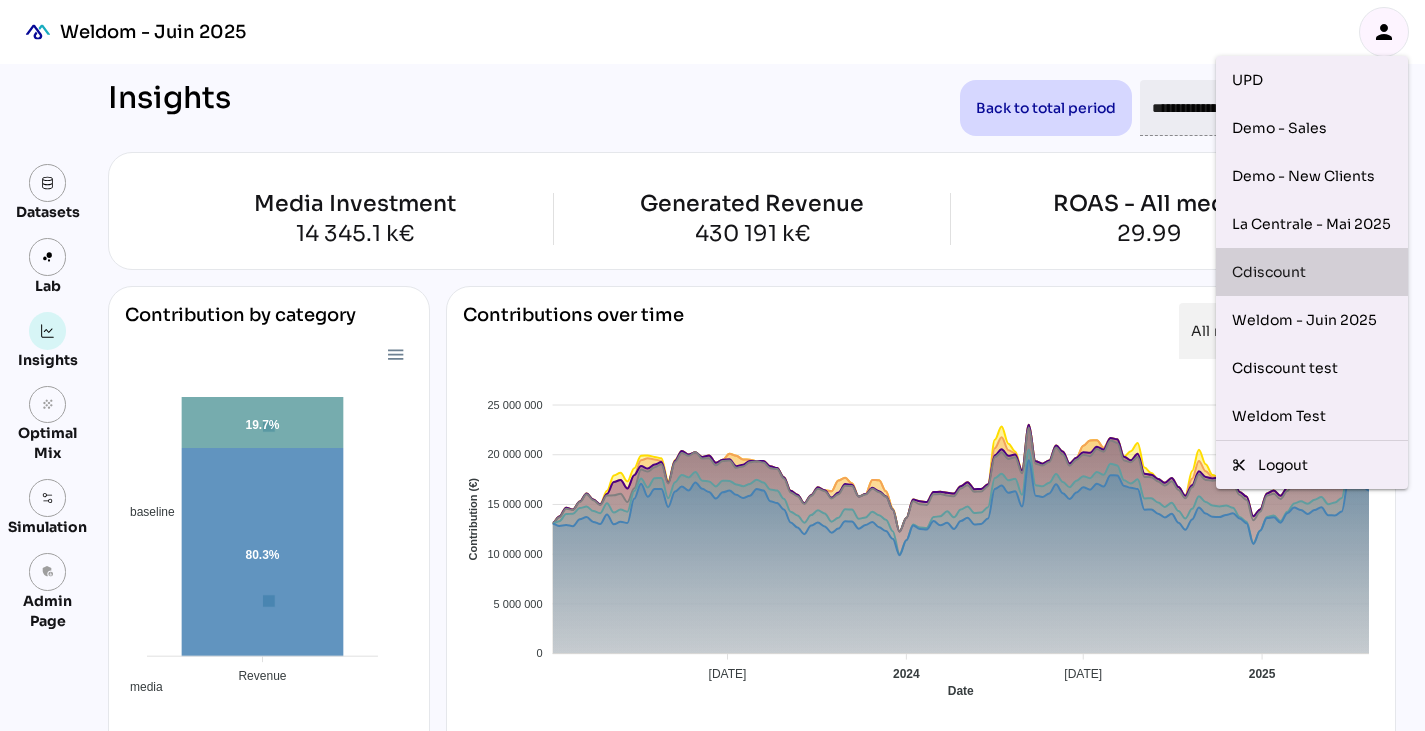 click on "Cdiscount" at bounding box center [1312, 272] 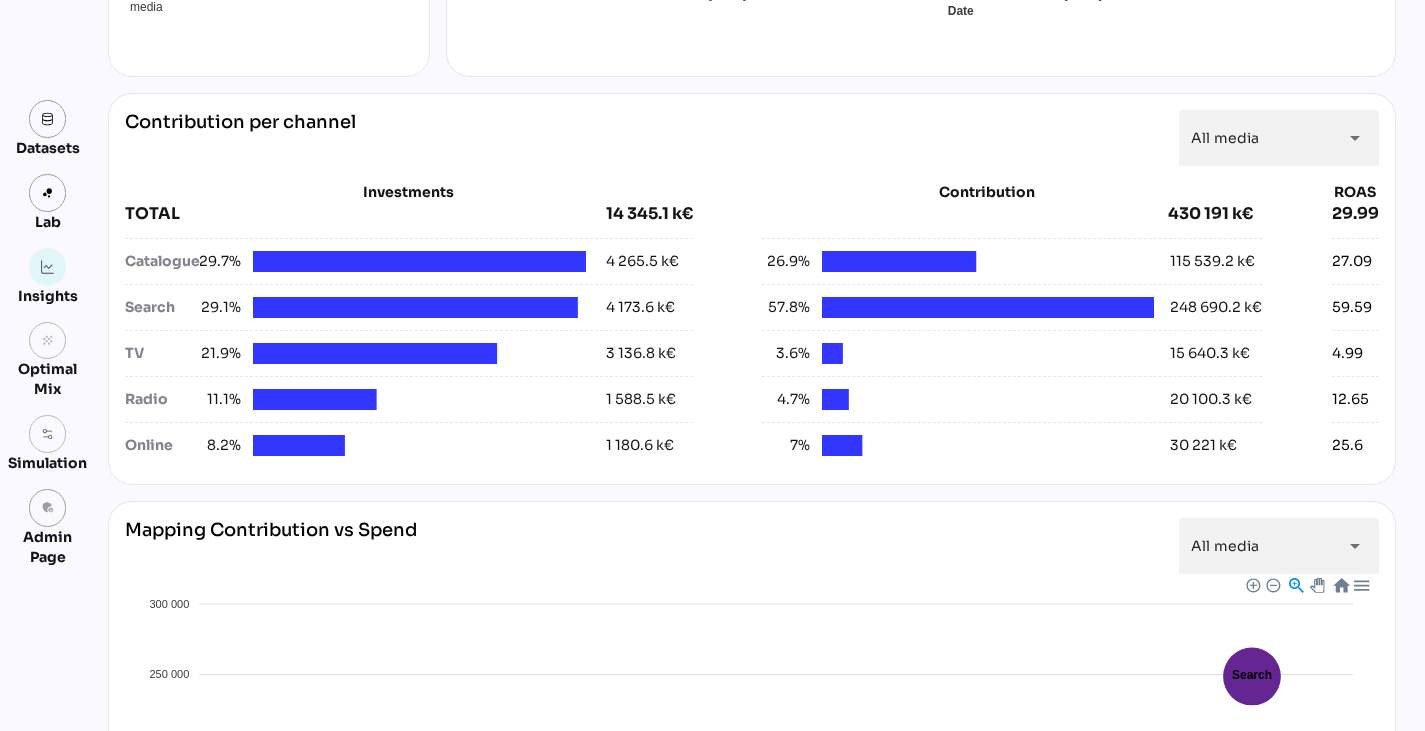 scroll, scrollTop: 680, scrollLeft: 0, axis: vertical 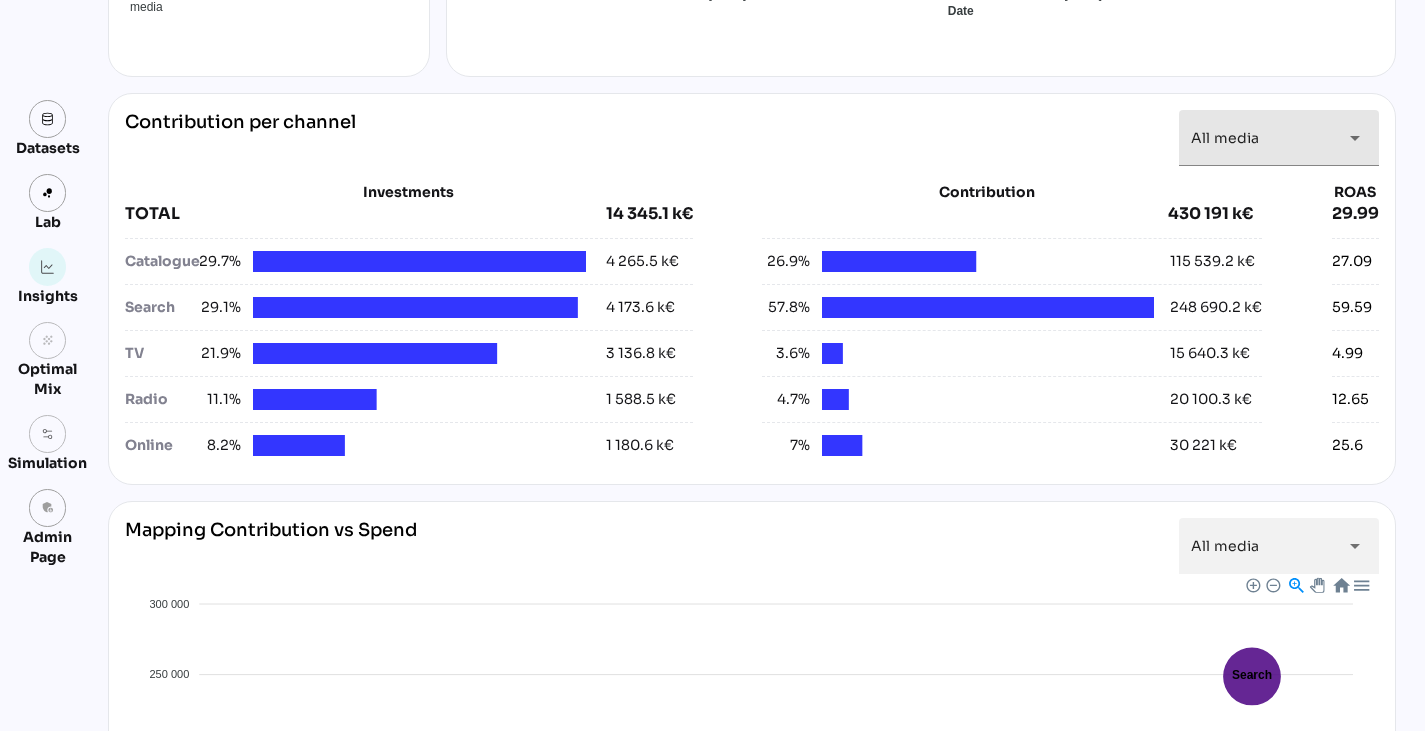 click on "All media *********" at bounding box center [1261, 138] 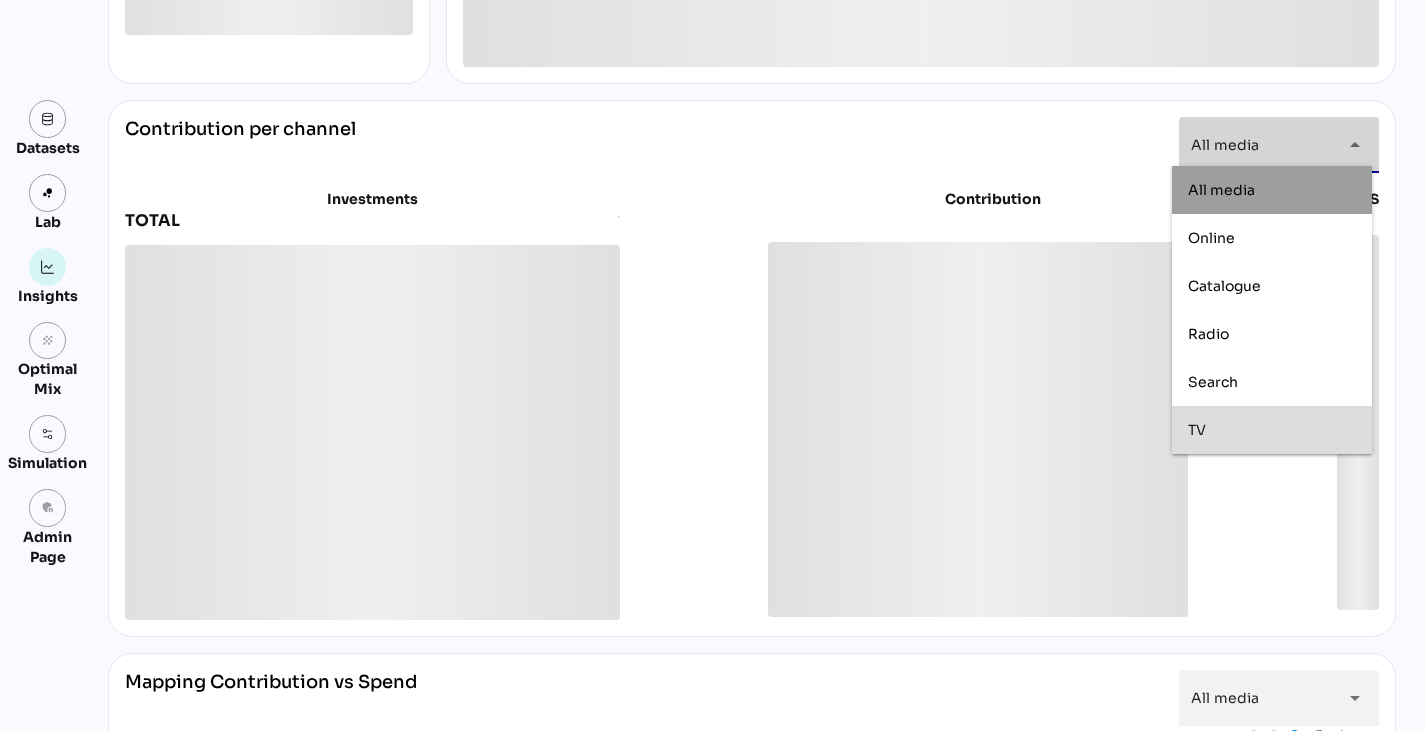 scroll, scrollTop: 687, scrollLeft: 0, axis: vertical 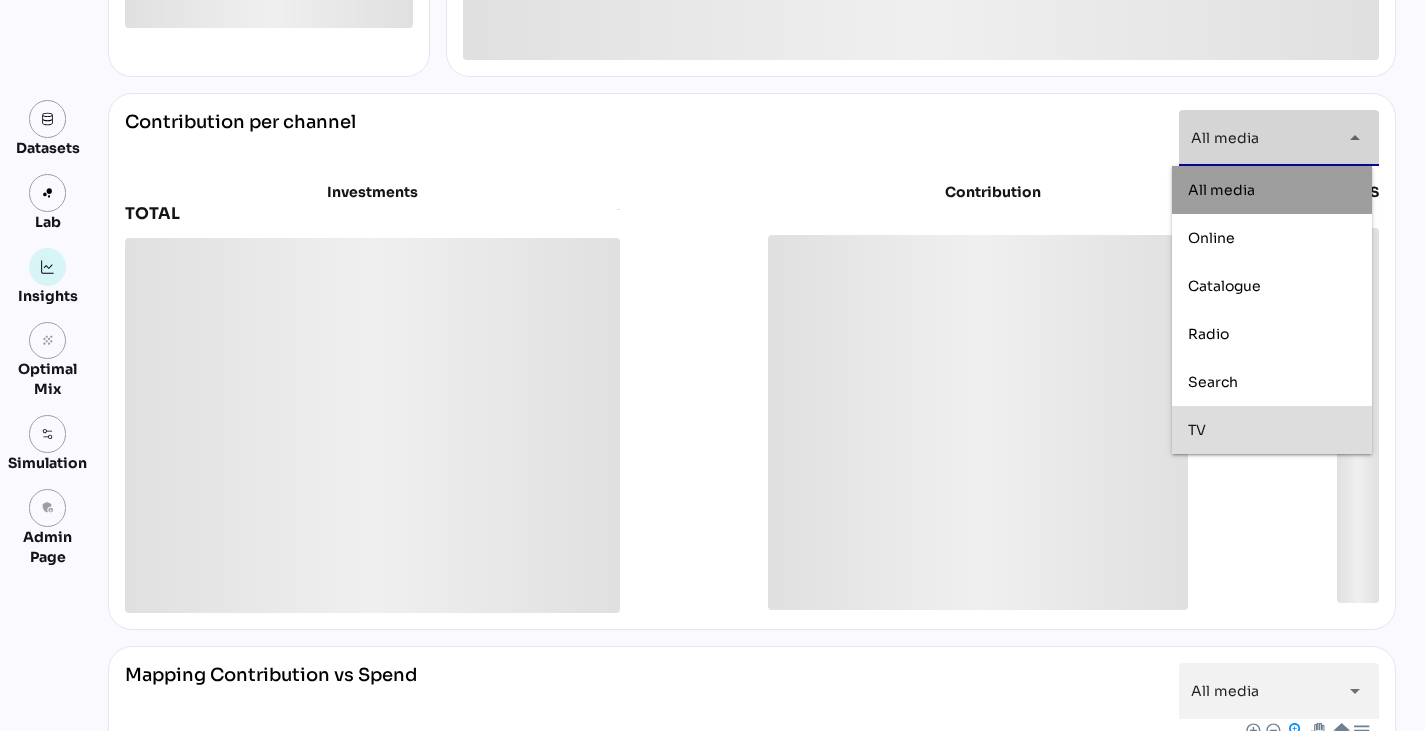 click on "TV" at bounding box center (1272, 430) 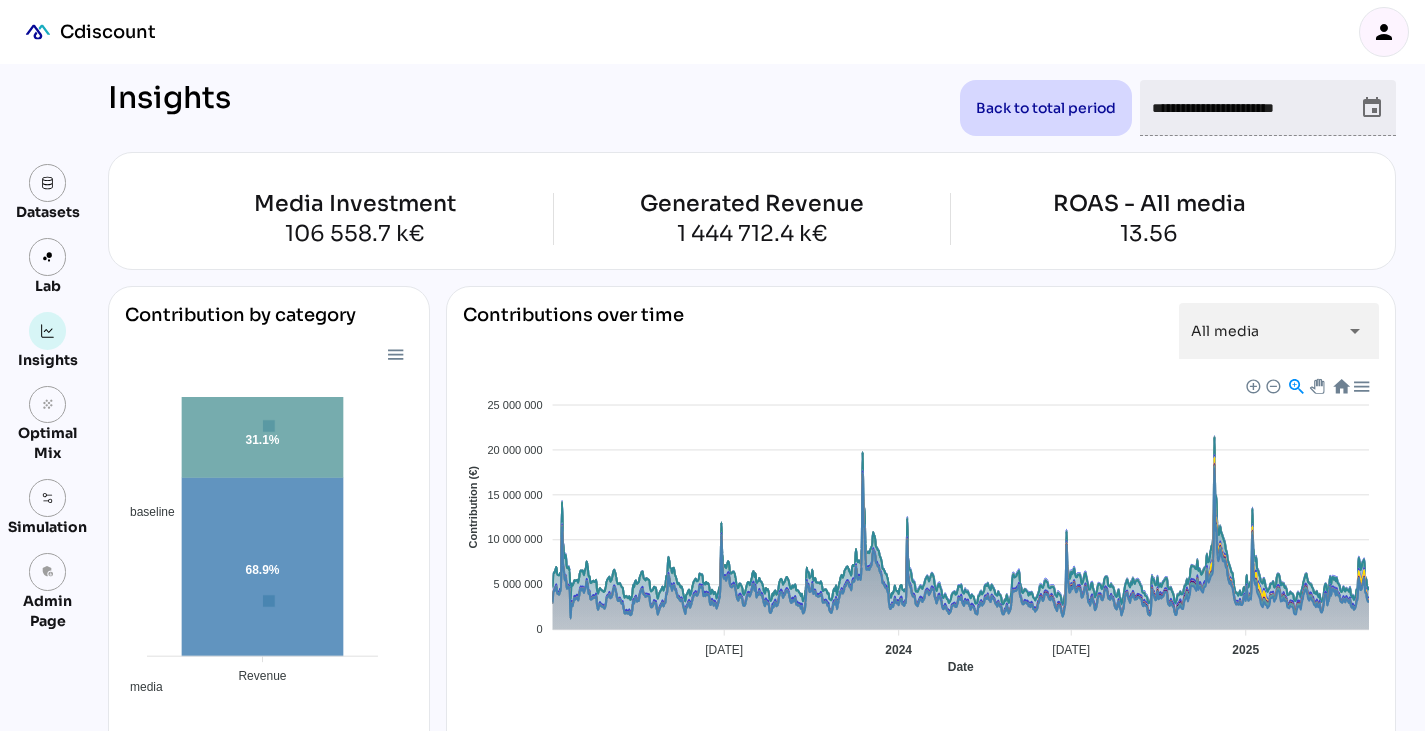 scroll, scrollTop: 680, scrollLeft: 0, axis: vertical 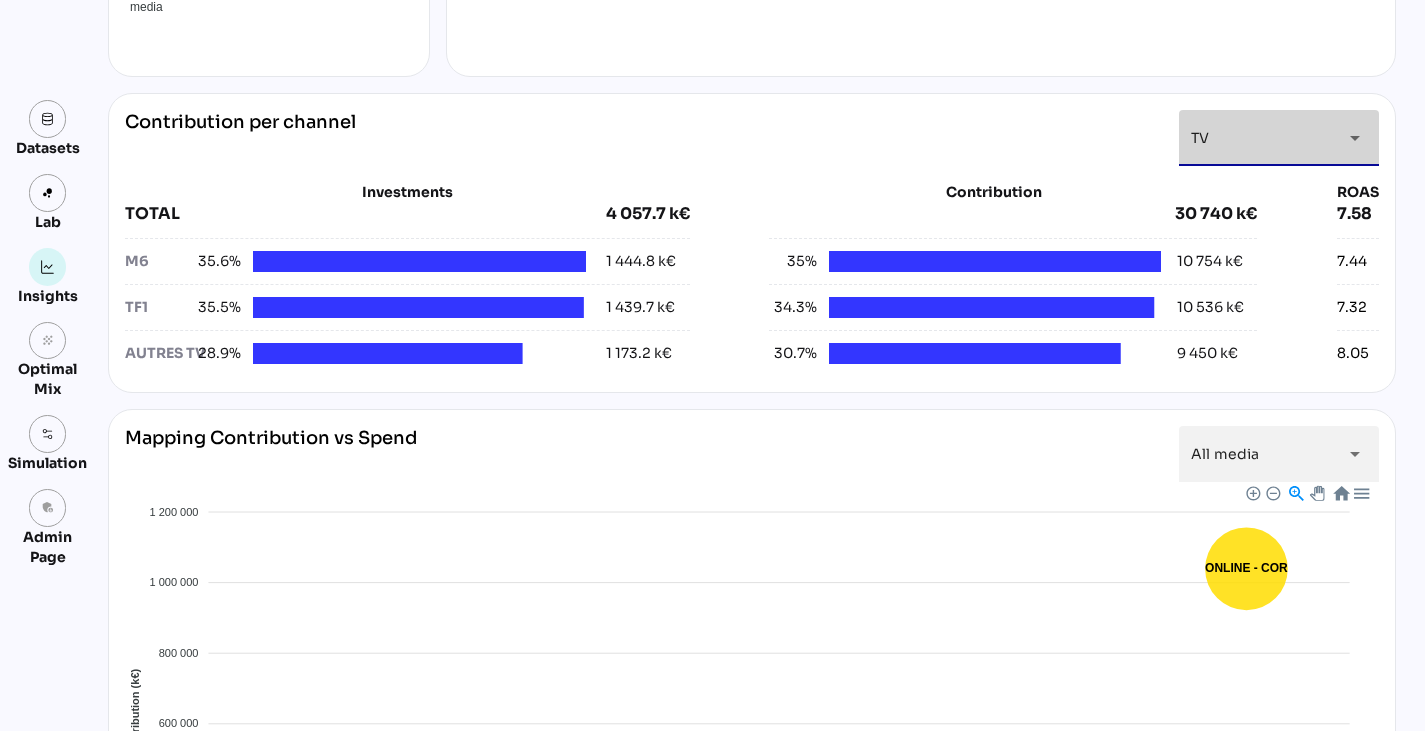click on "TV **" at bounding box center [1261, 138] 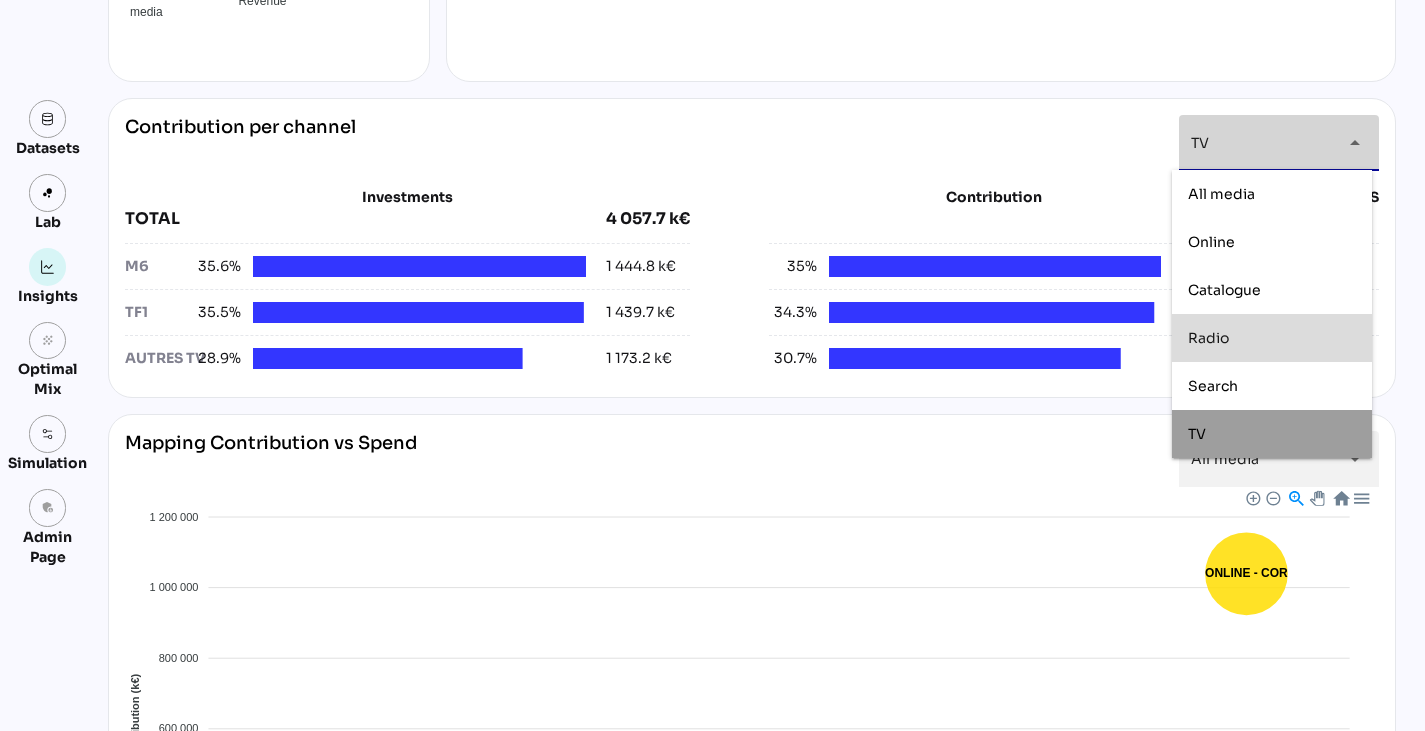 scroll, scrollTop: 672, scrollLeft: 0, axis: vertical 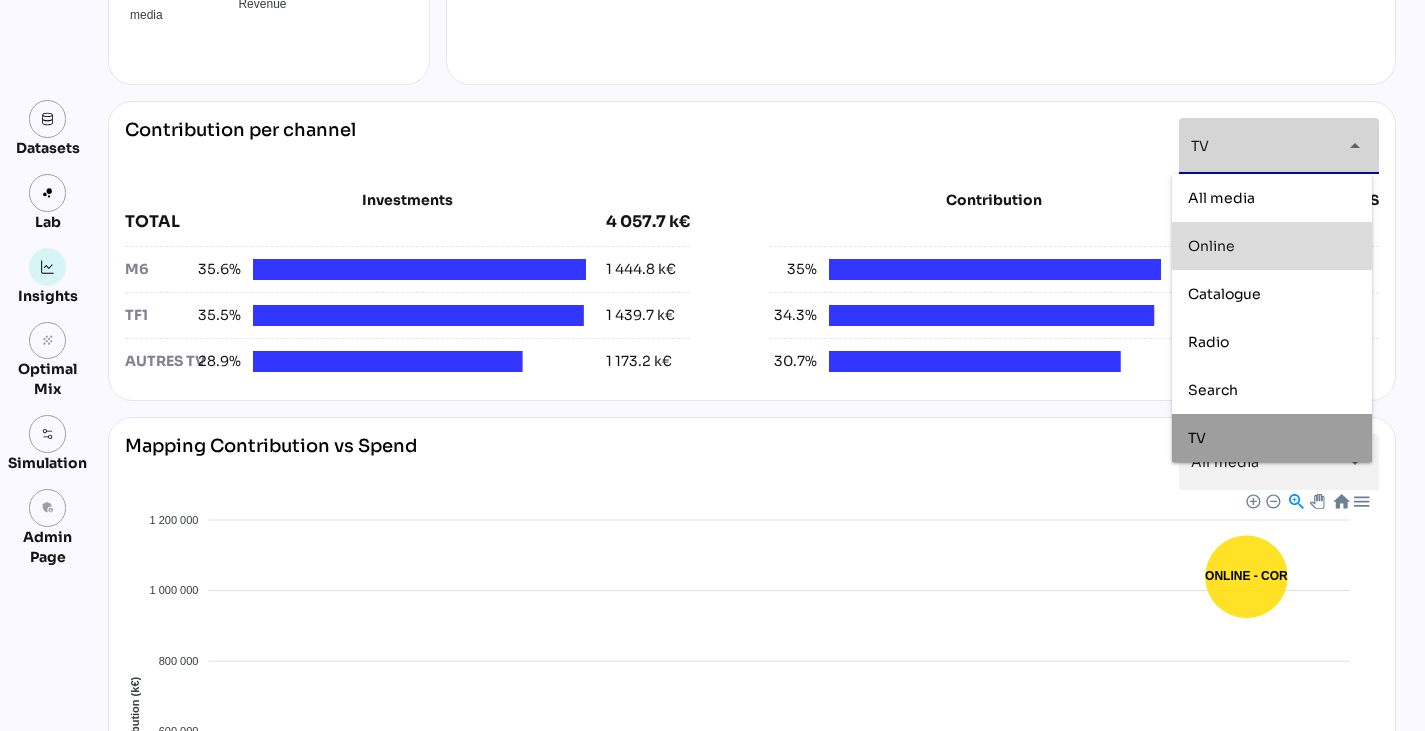 click on "Online" at bounding box center [1272, 246] 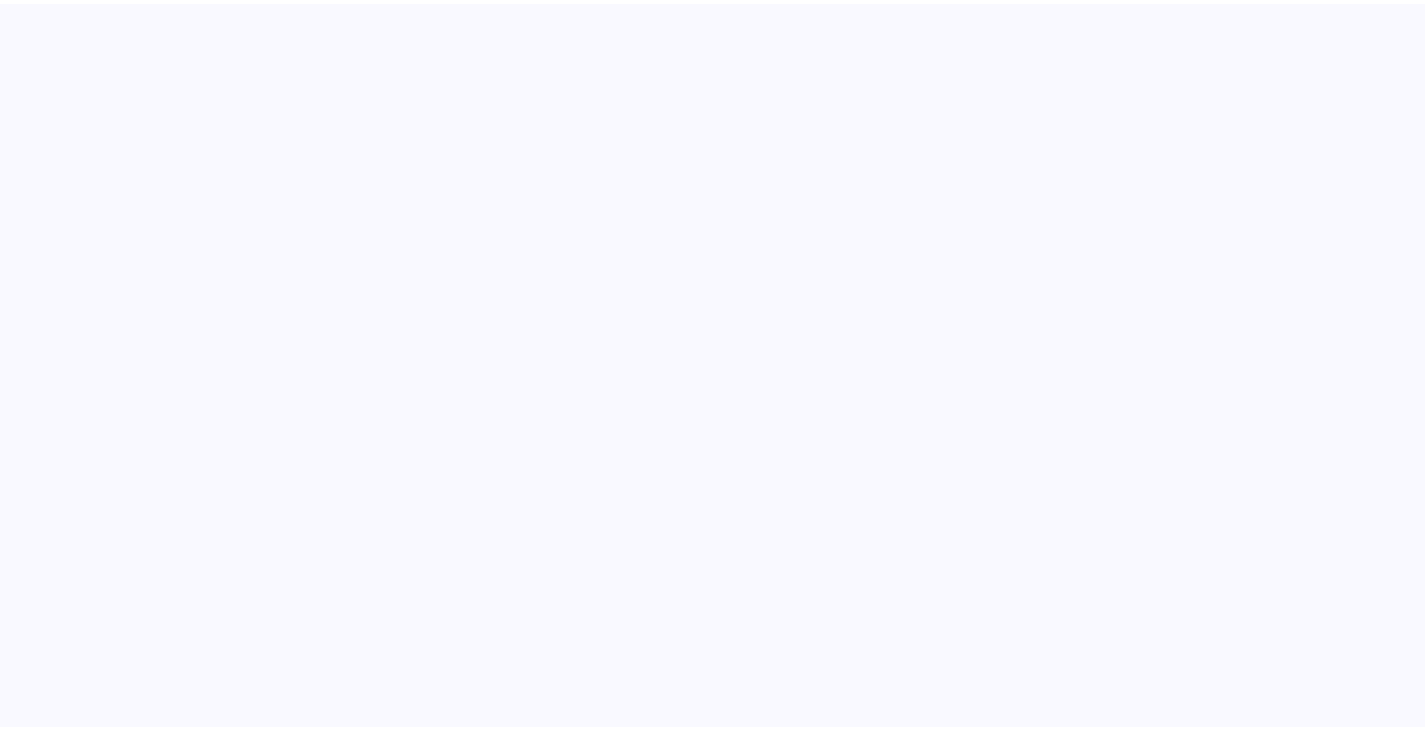 scroll, scrollTop: 0, scrollLeft: 0, axis: both 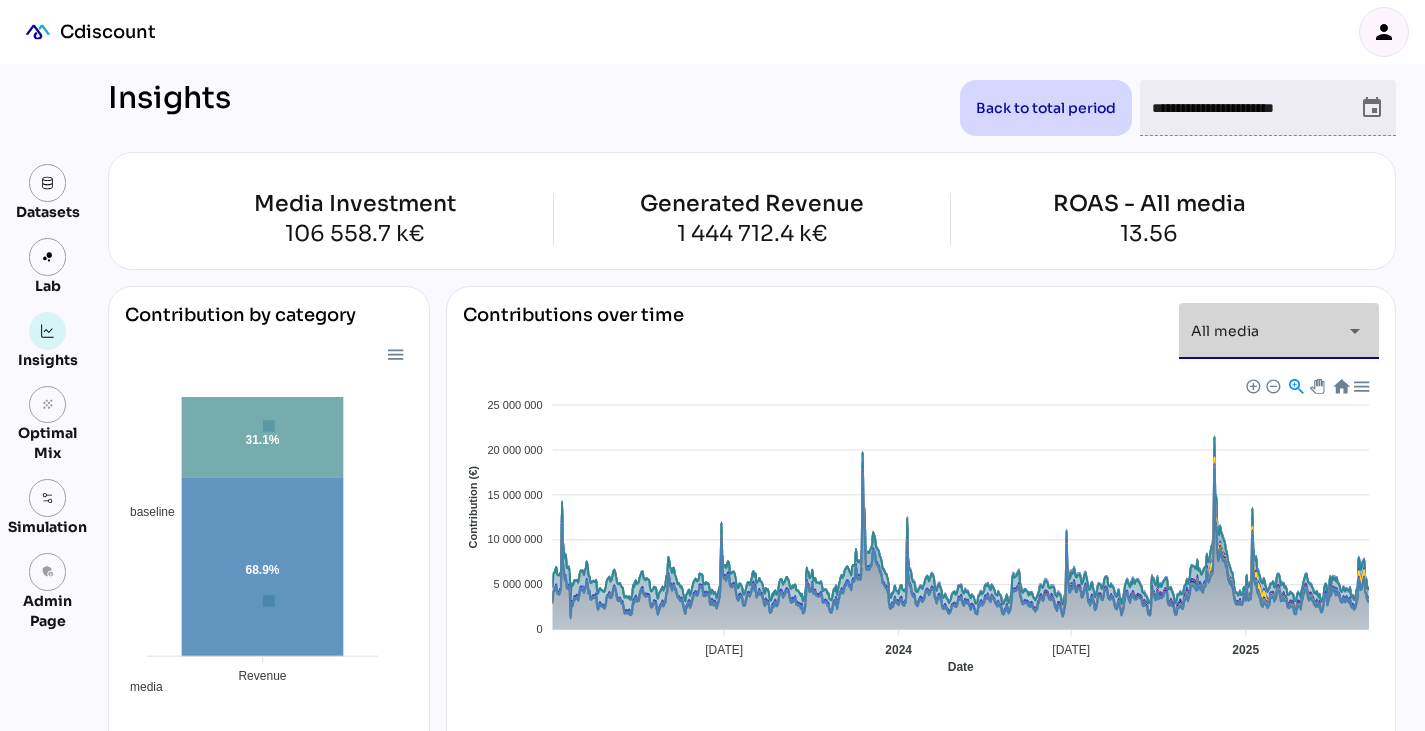 click on "arrow_drop_down" at bounding box center (1349, 331) 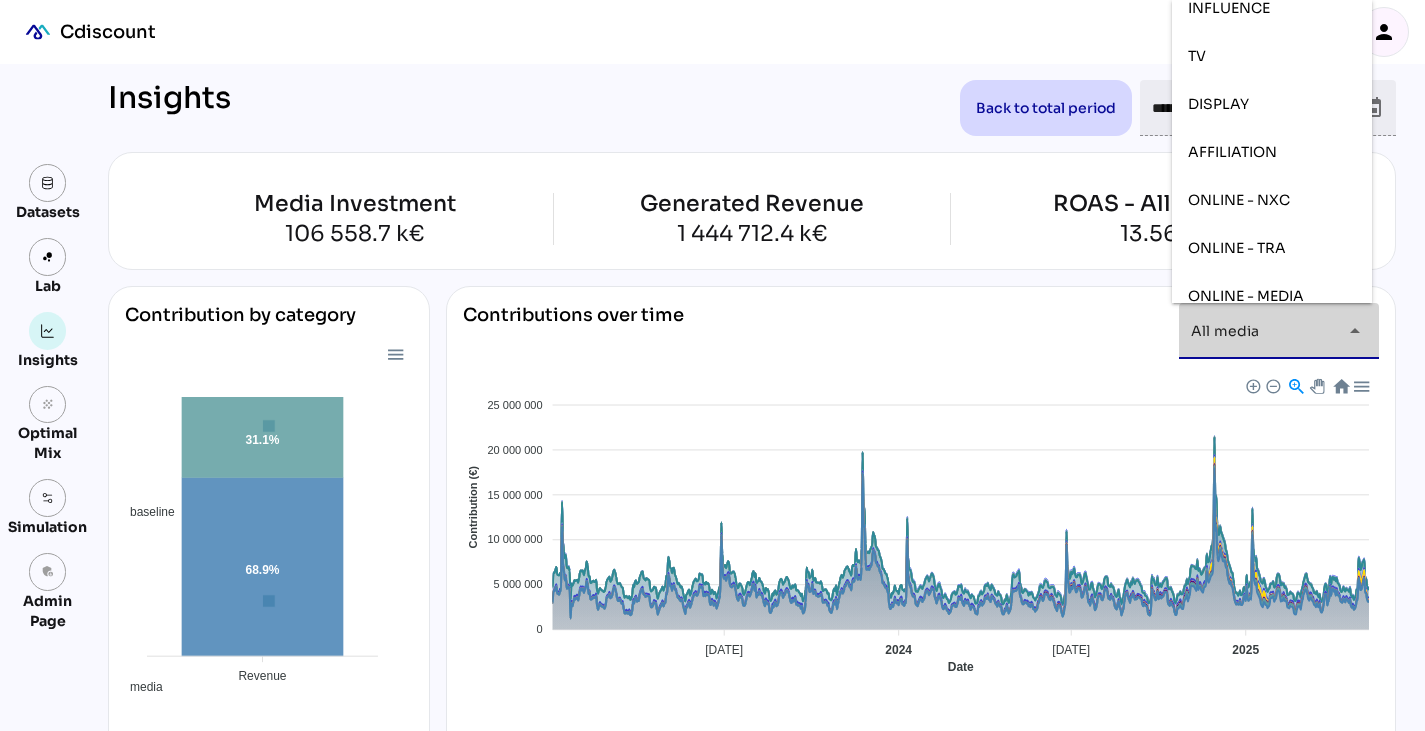 scroll, scrollTop: 369, scrollLeft: 0, axis: vertical 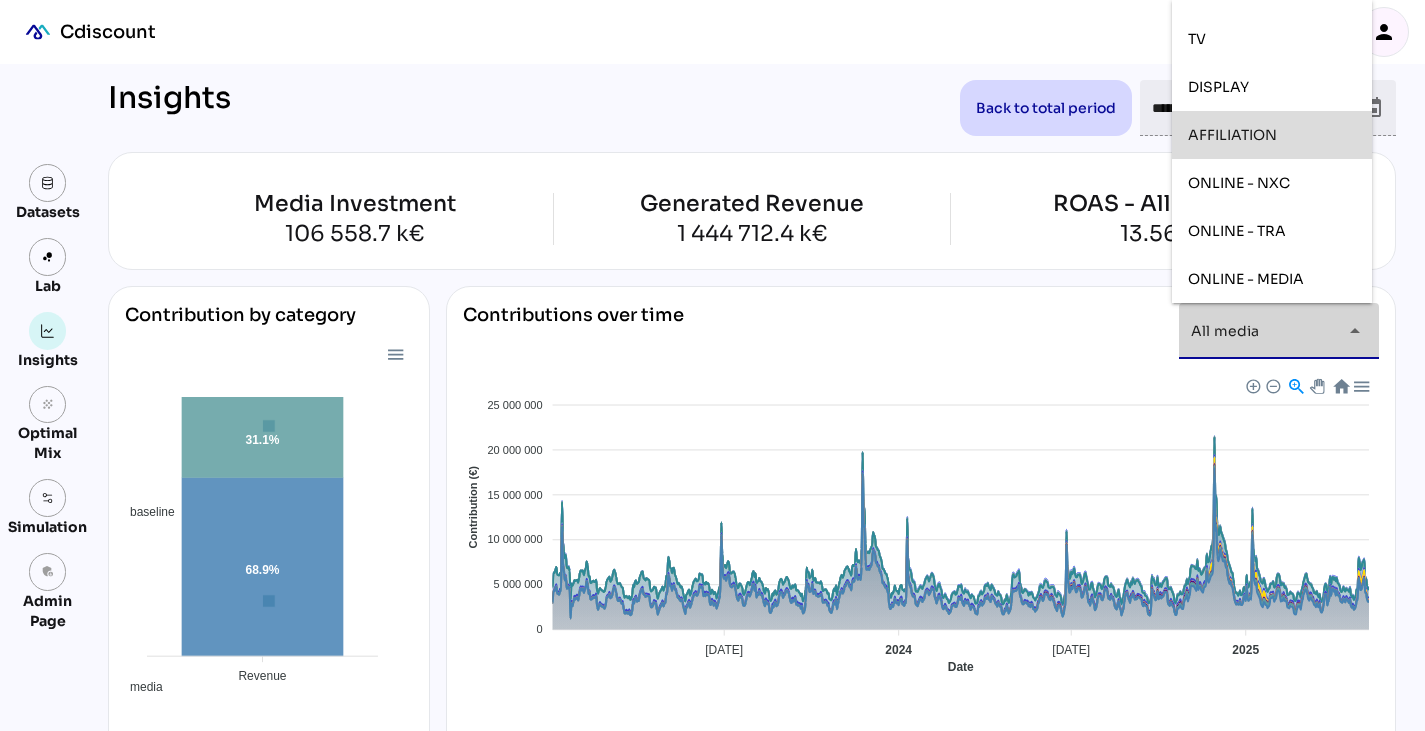 click on "AFFILIATION" at bounding box center (1272, 135) 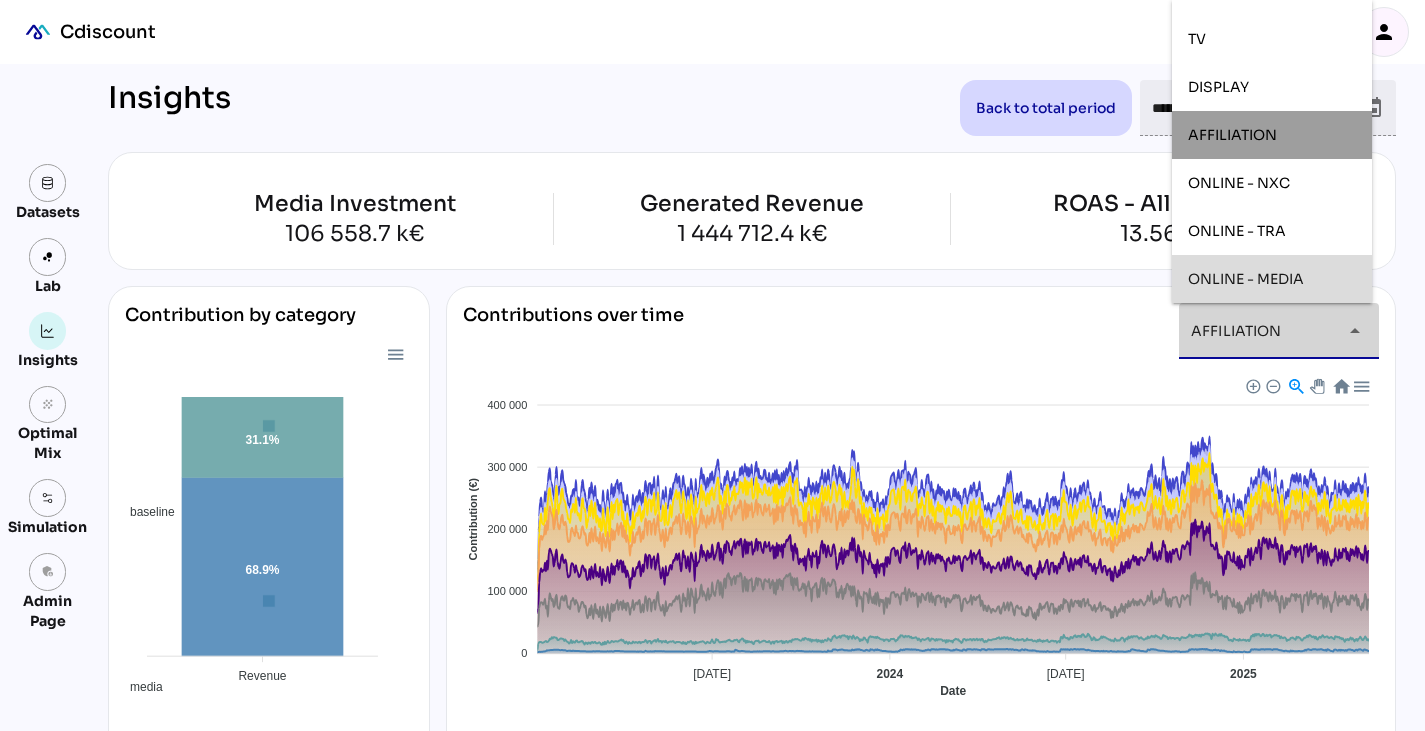 click on "**********" at bounding box center [1279, 331] 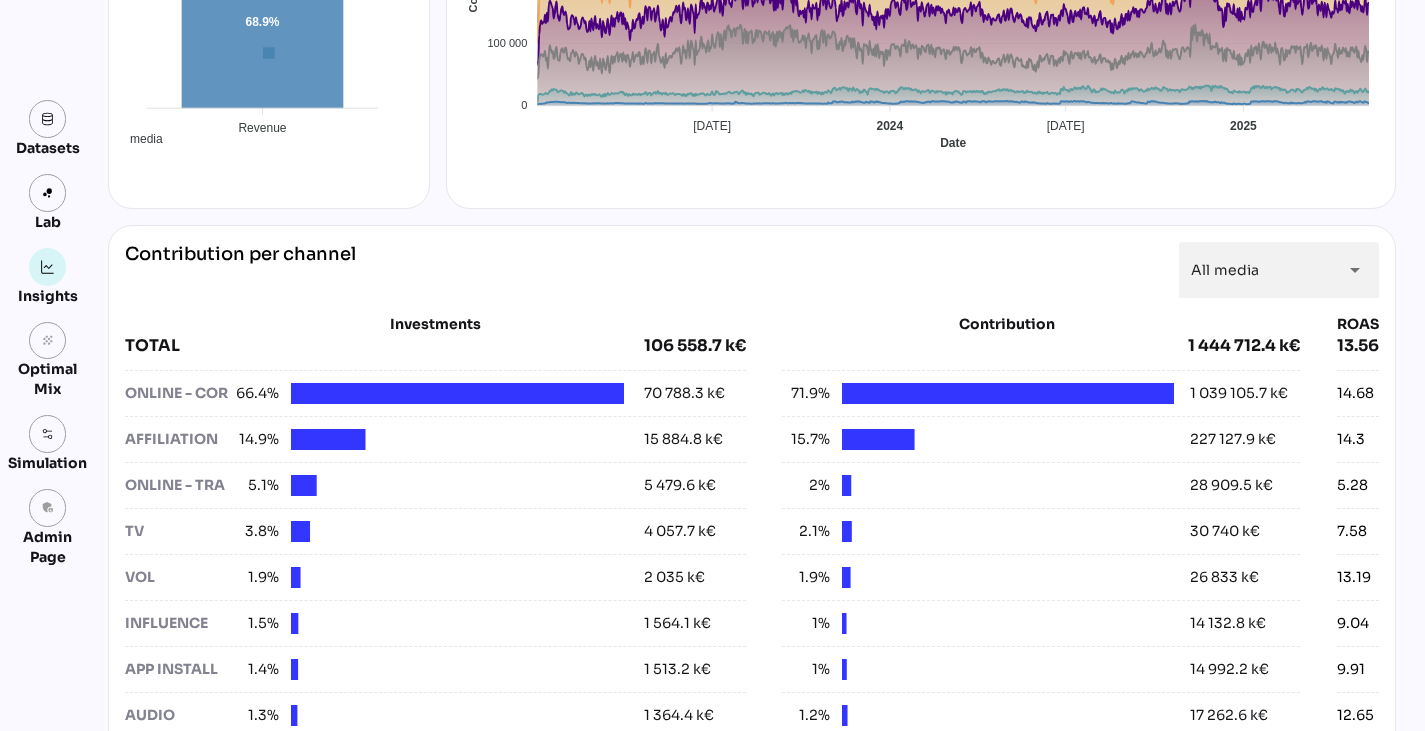 scroll, scrollTop: 549, scrollLeft: 0, axis: vertical 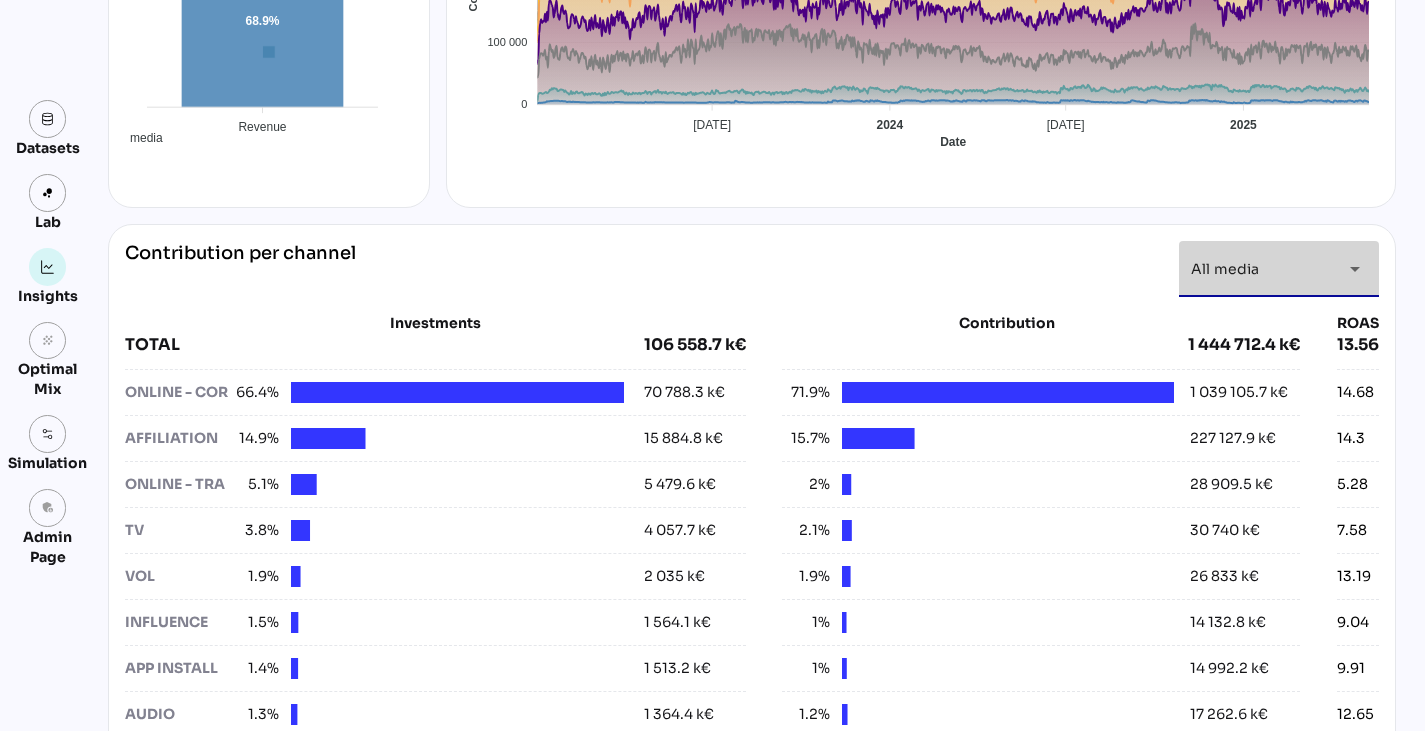 click on "arrow_drop_down" at bounding box center [1355, 269] 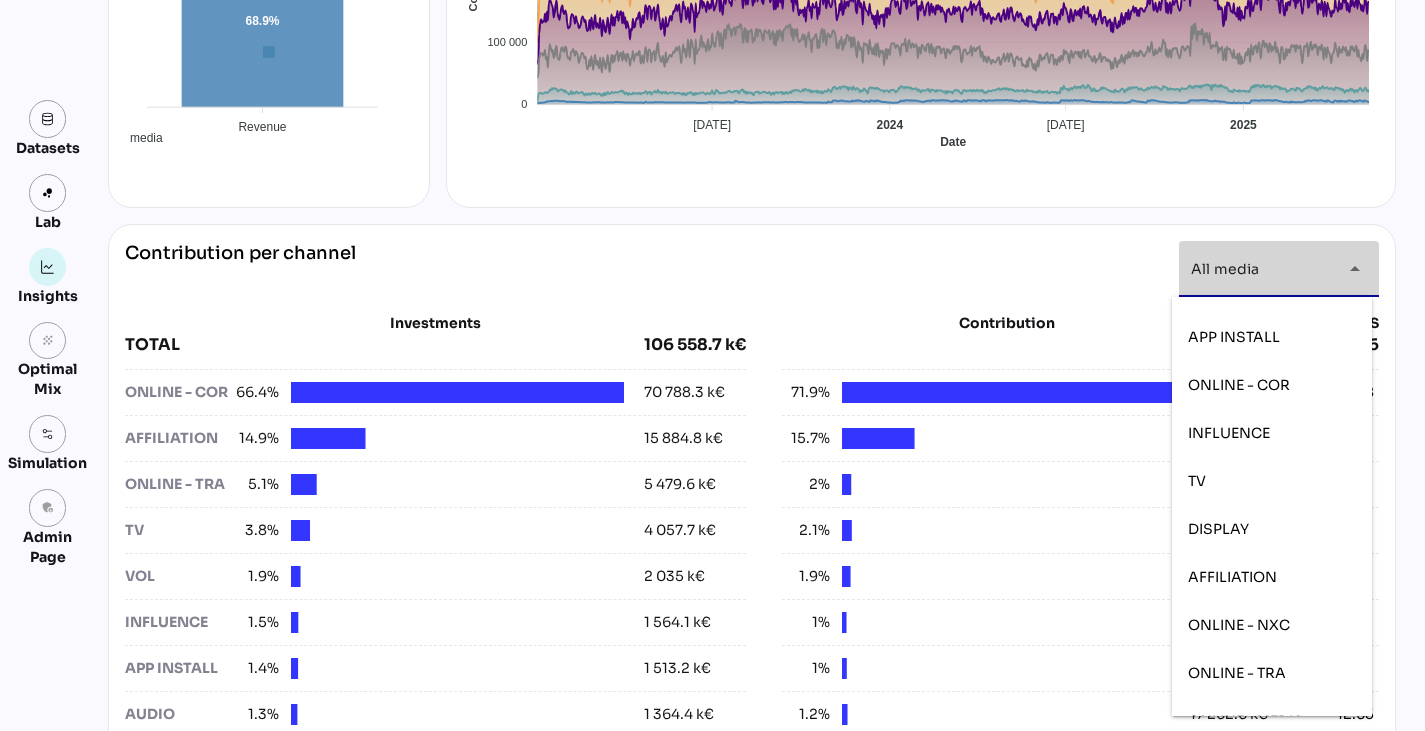 scroll, scrollTop: 253, scrollLeft: 0, axis: vertical 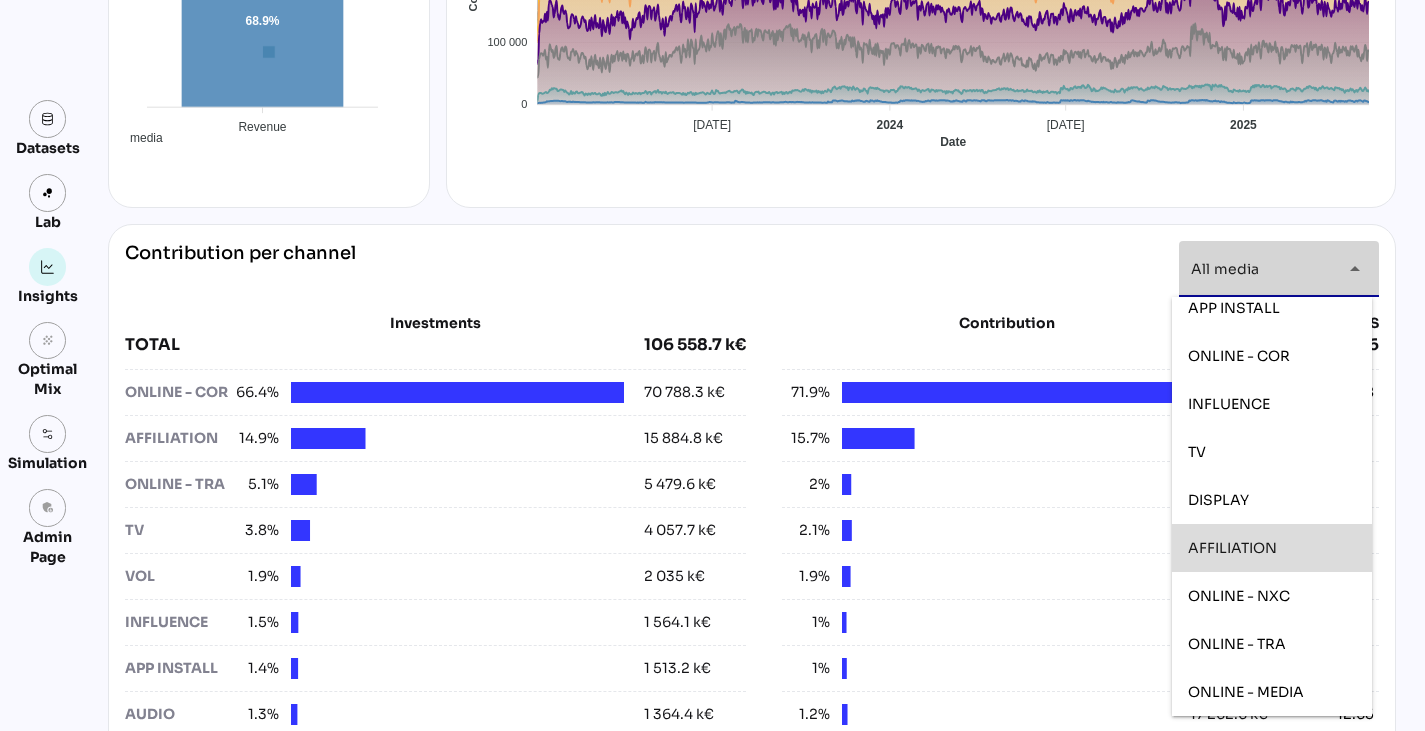 click on "AFFILIATION" at bounding box center [1232, 548] 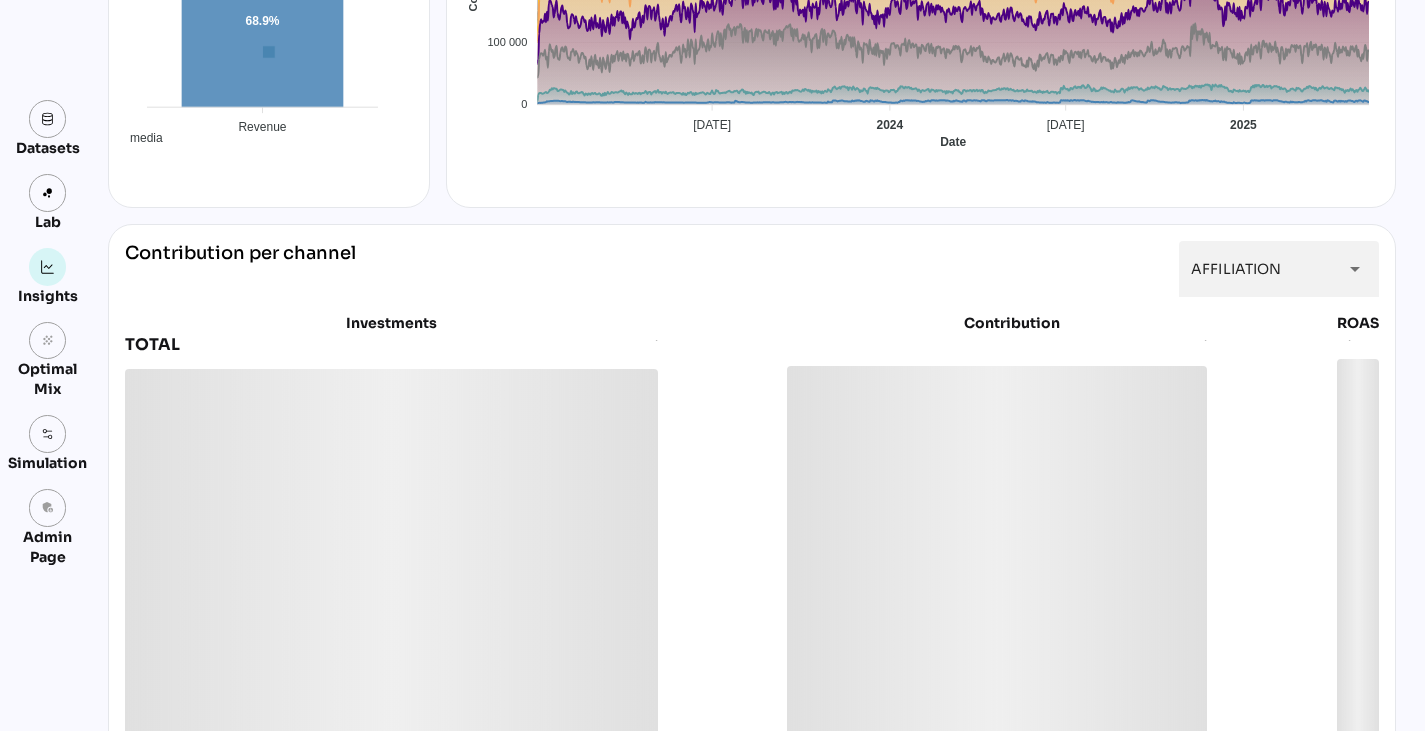 click on "**********" at bounding box center (752, 492) 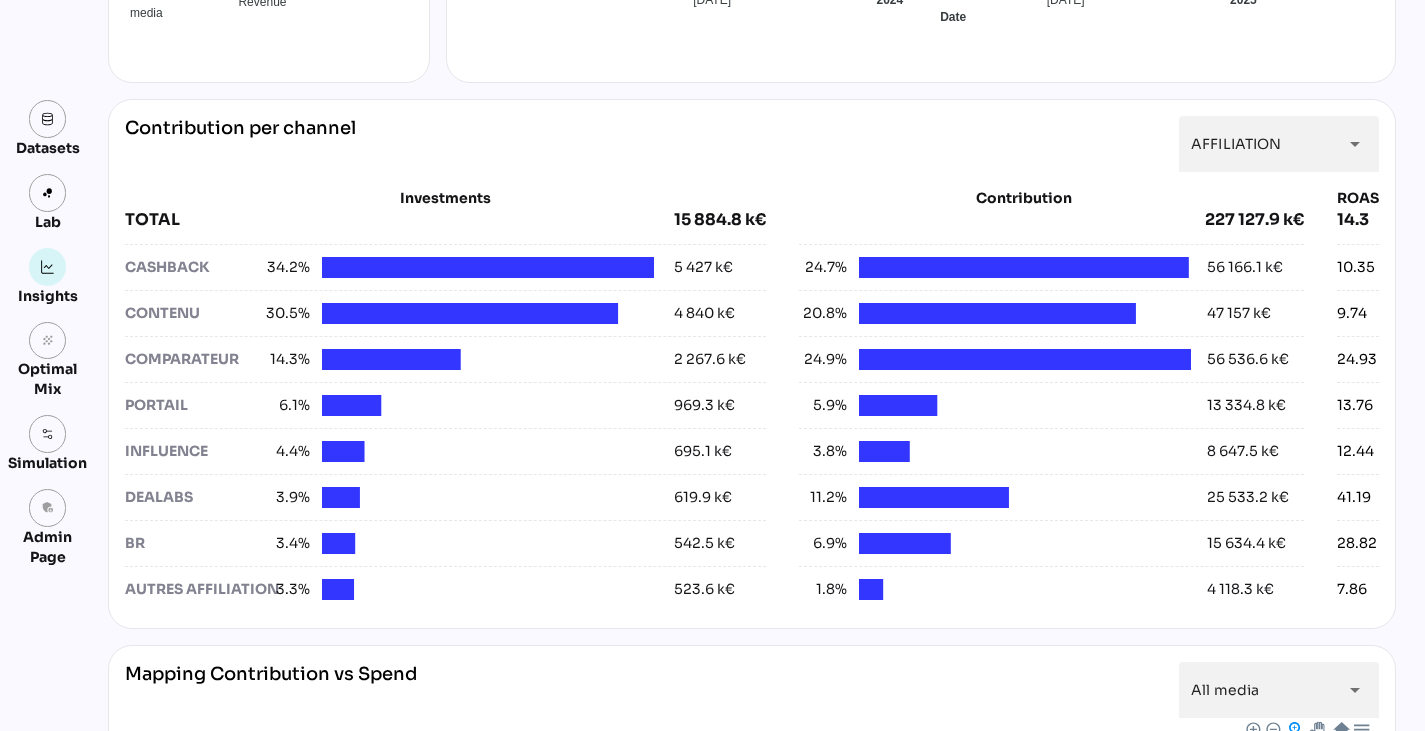 scroll, scrollTop: 675, scrollLeft: 0, axis: vertical 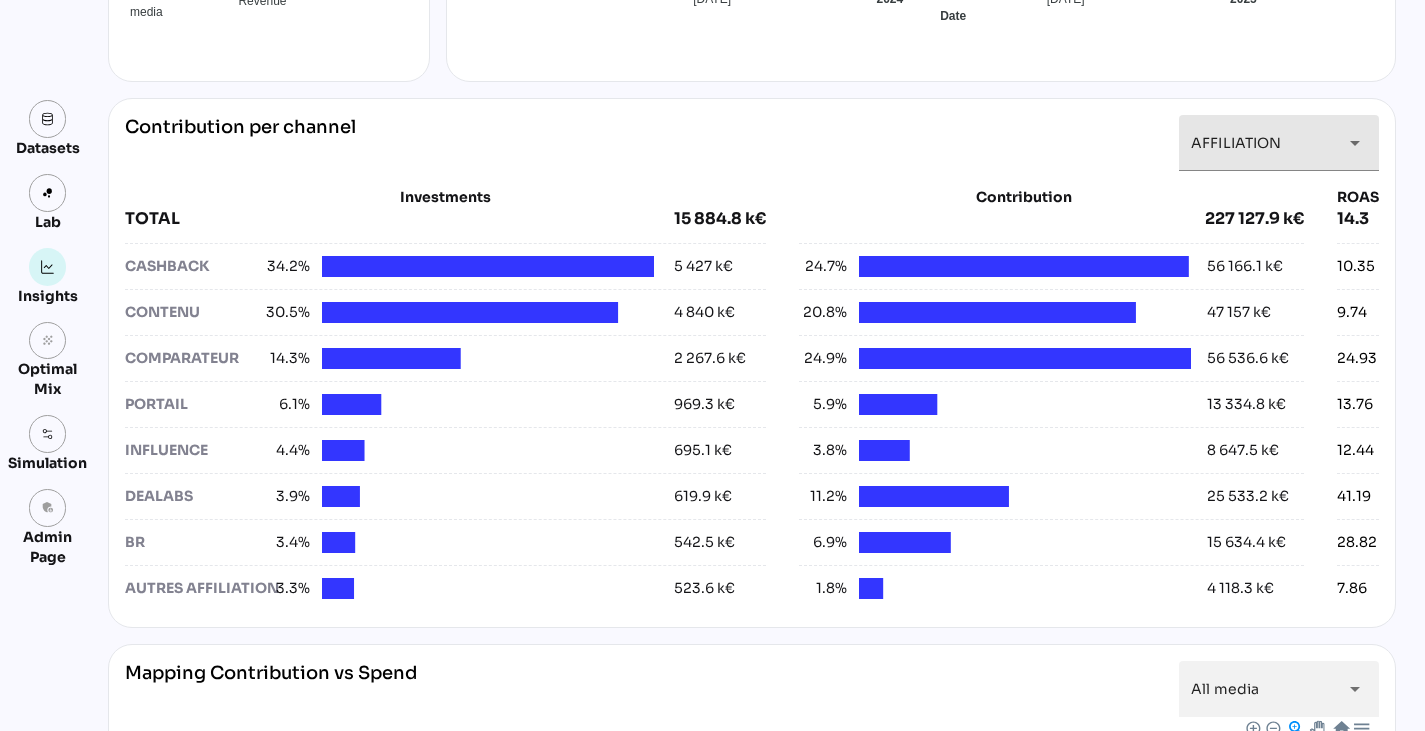 click on "**********" at bounding box center (1261, 143) 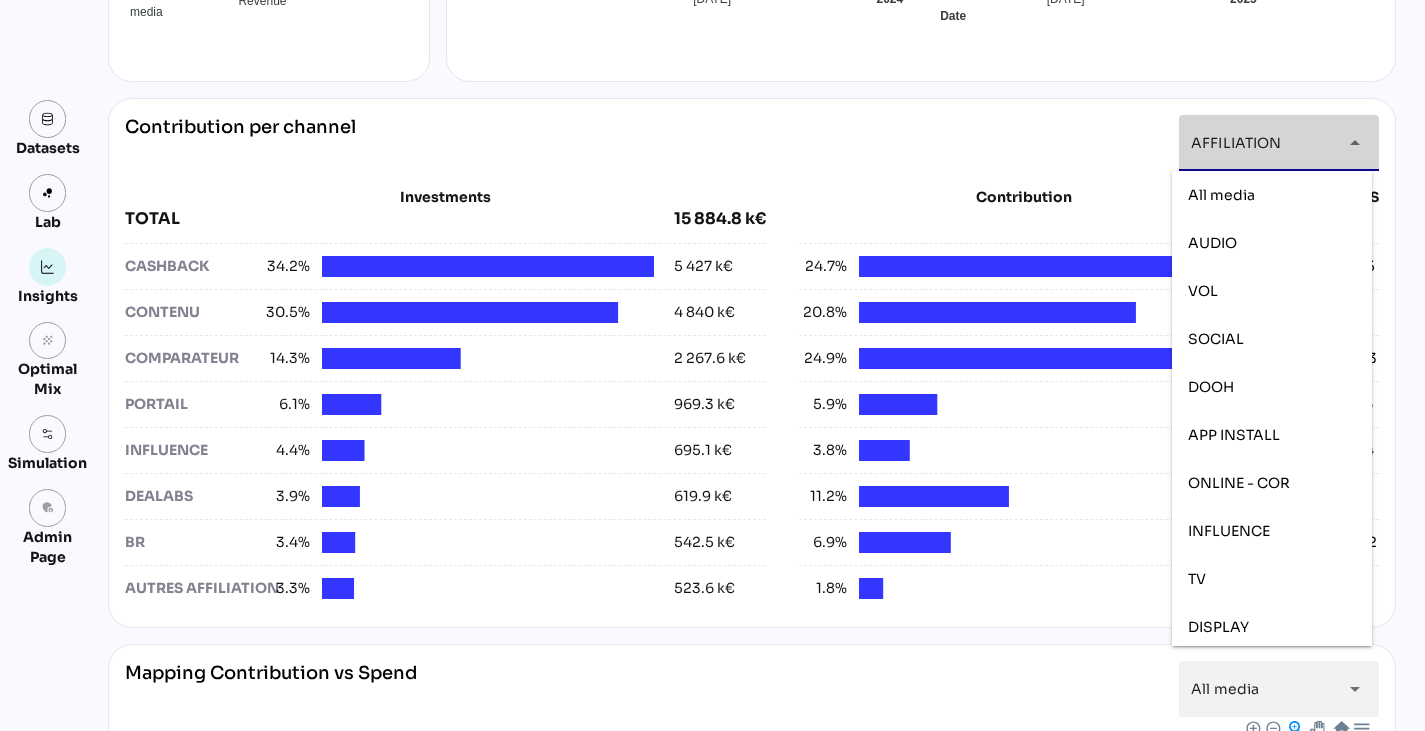 scroll, scrollTop: 197, scrollLeft: 0, axis: vertical 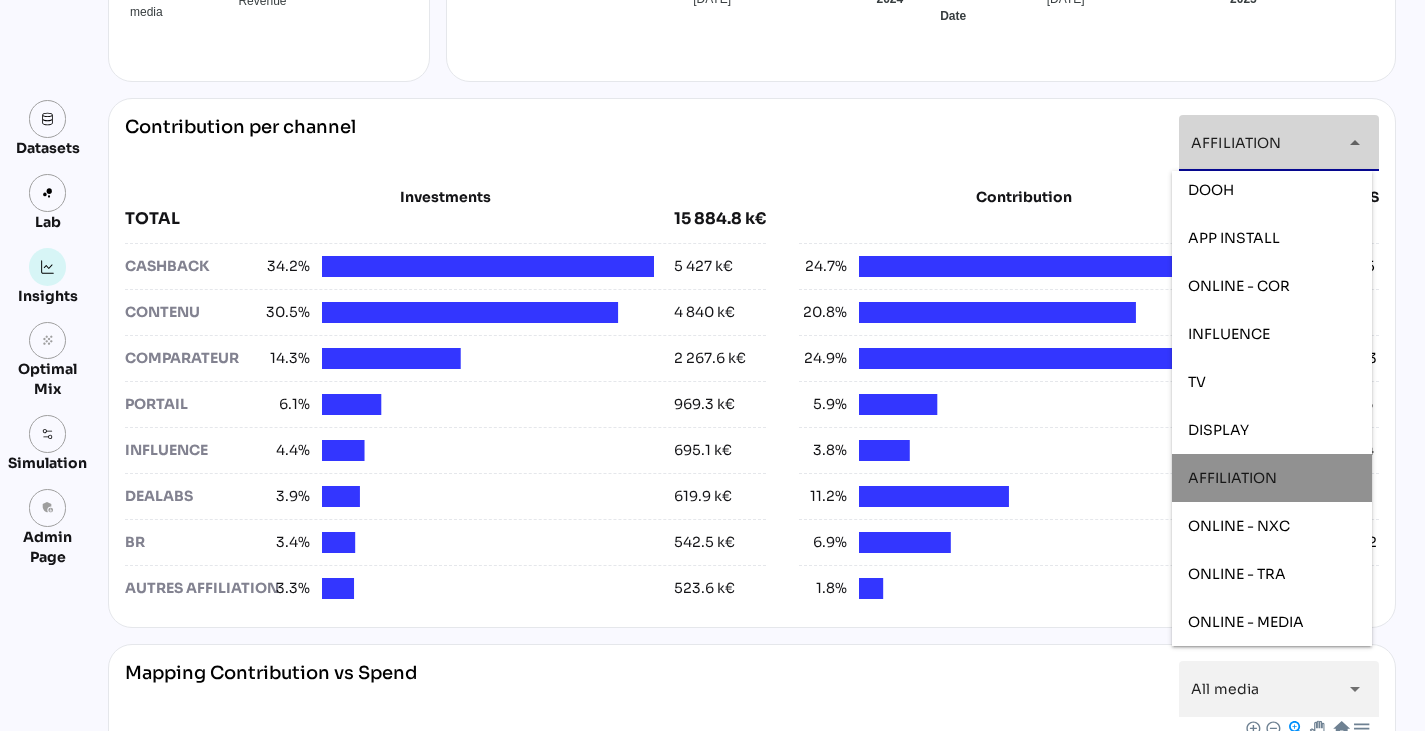 click on "**********" at bounding box center (1261, 143) 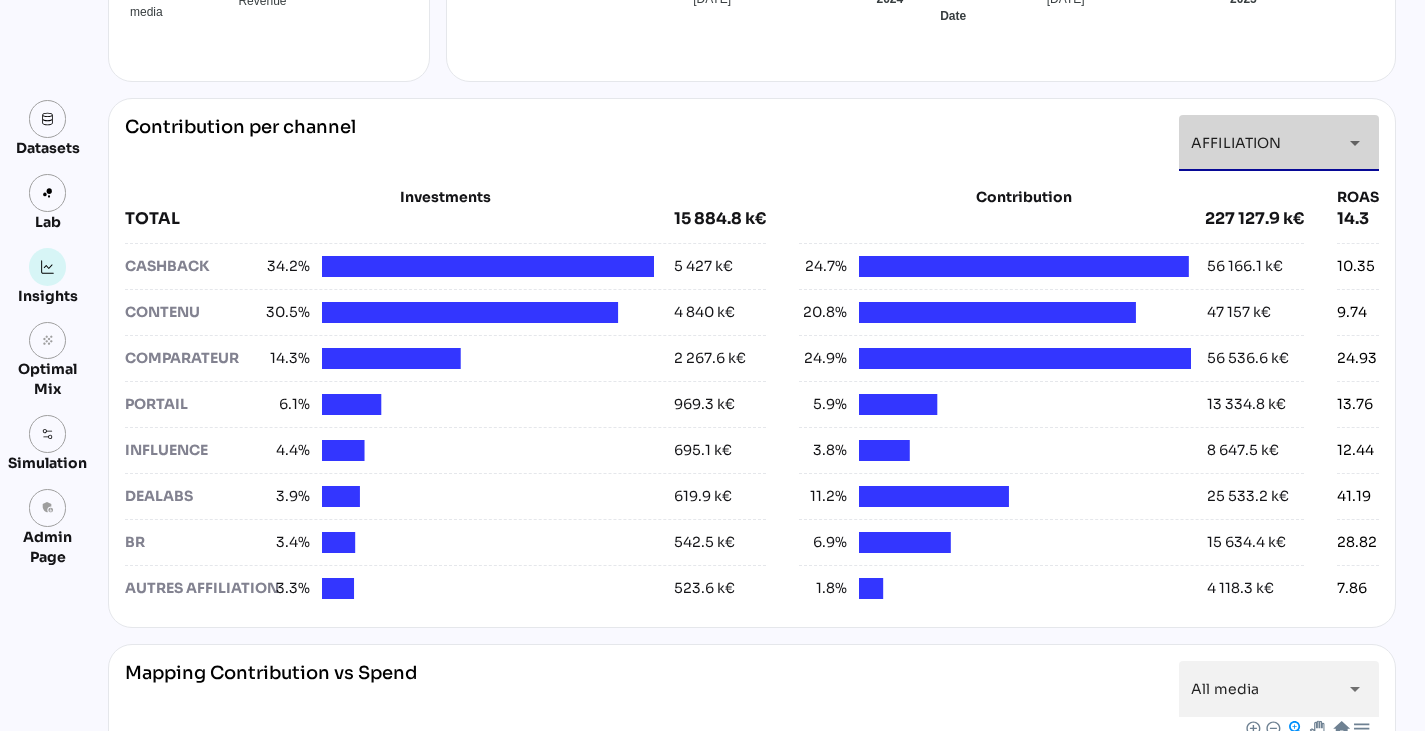 scroll, scrollTop: 0, scrollLeft: 0, axis: both 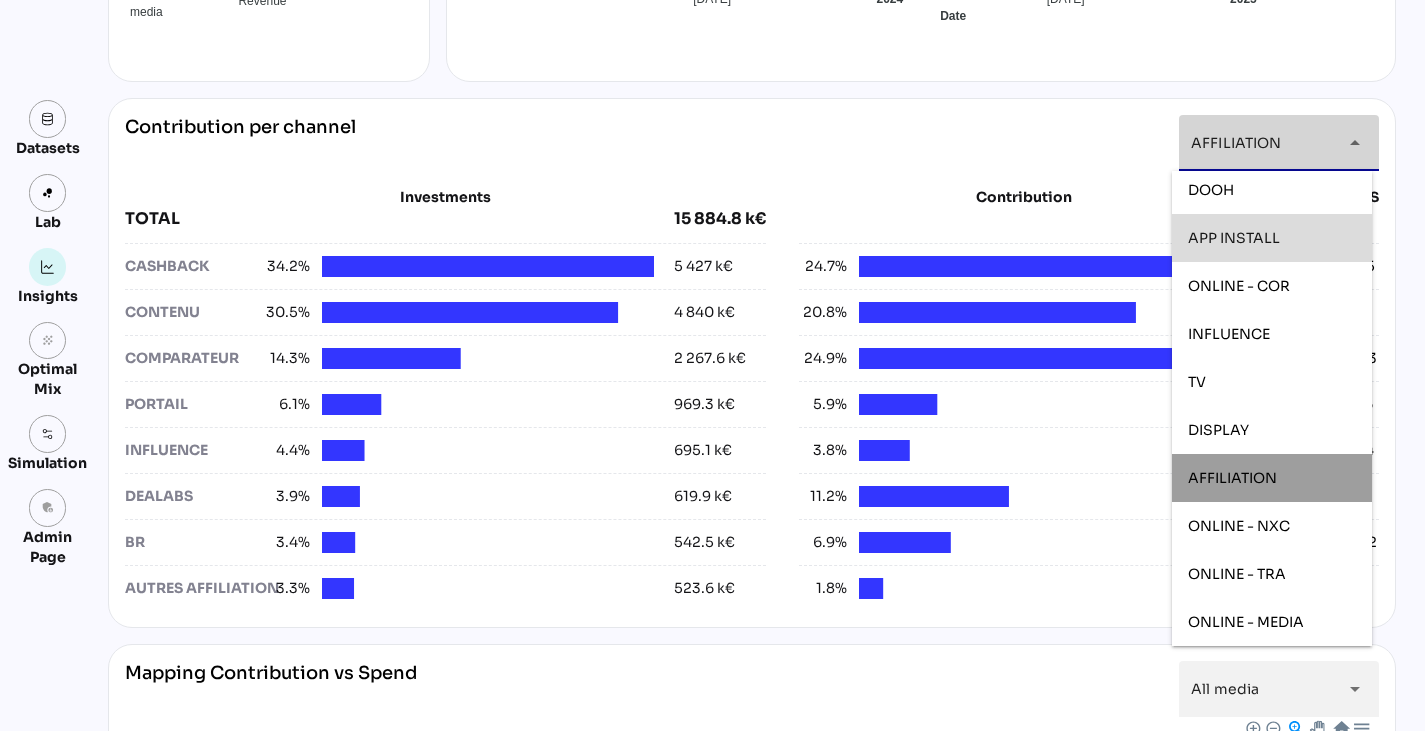 click on "APP INSTALL" at bounding box center [1234, 238] 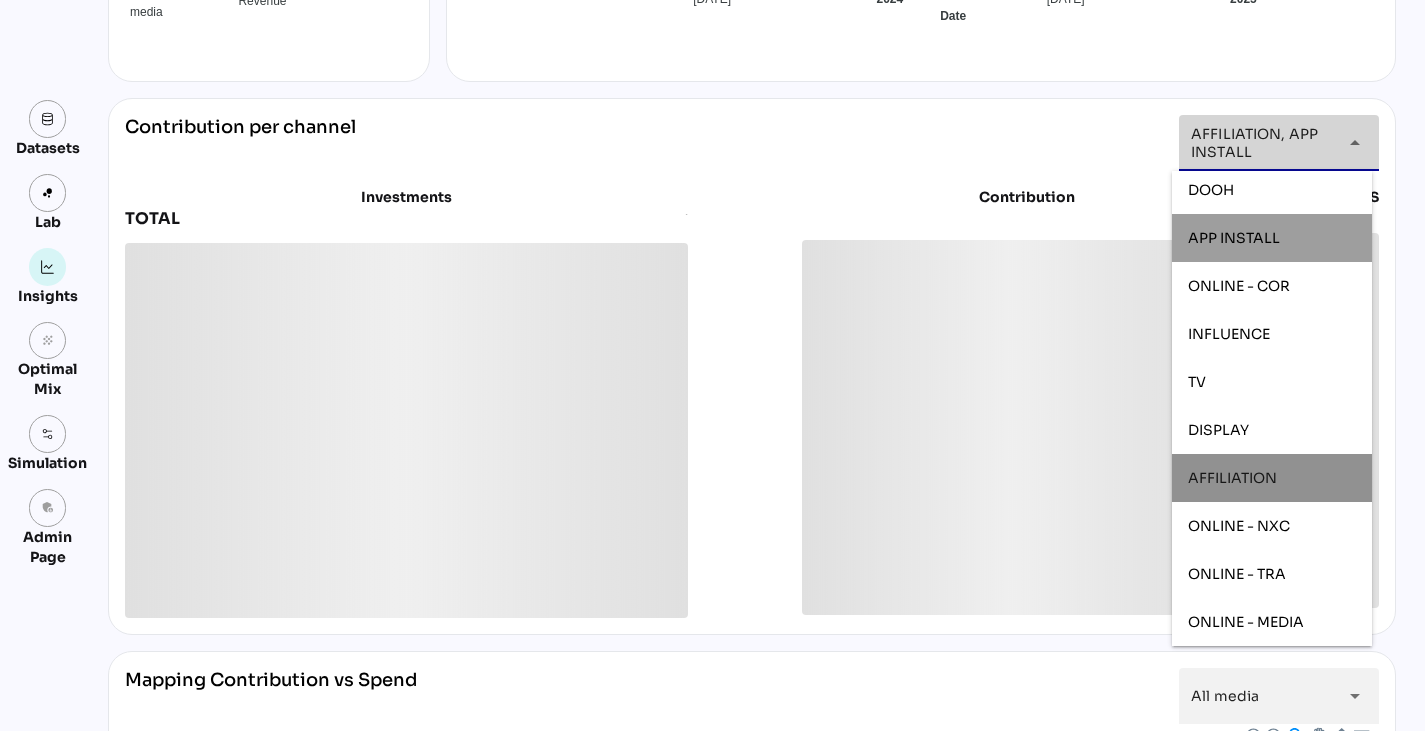 click on "AFFILIATION" at bounding box center (1232, 478) 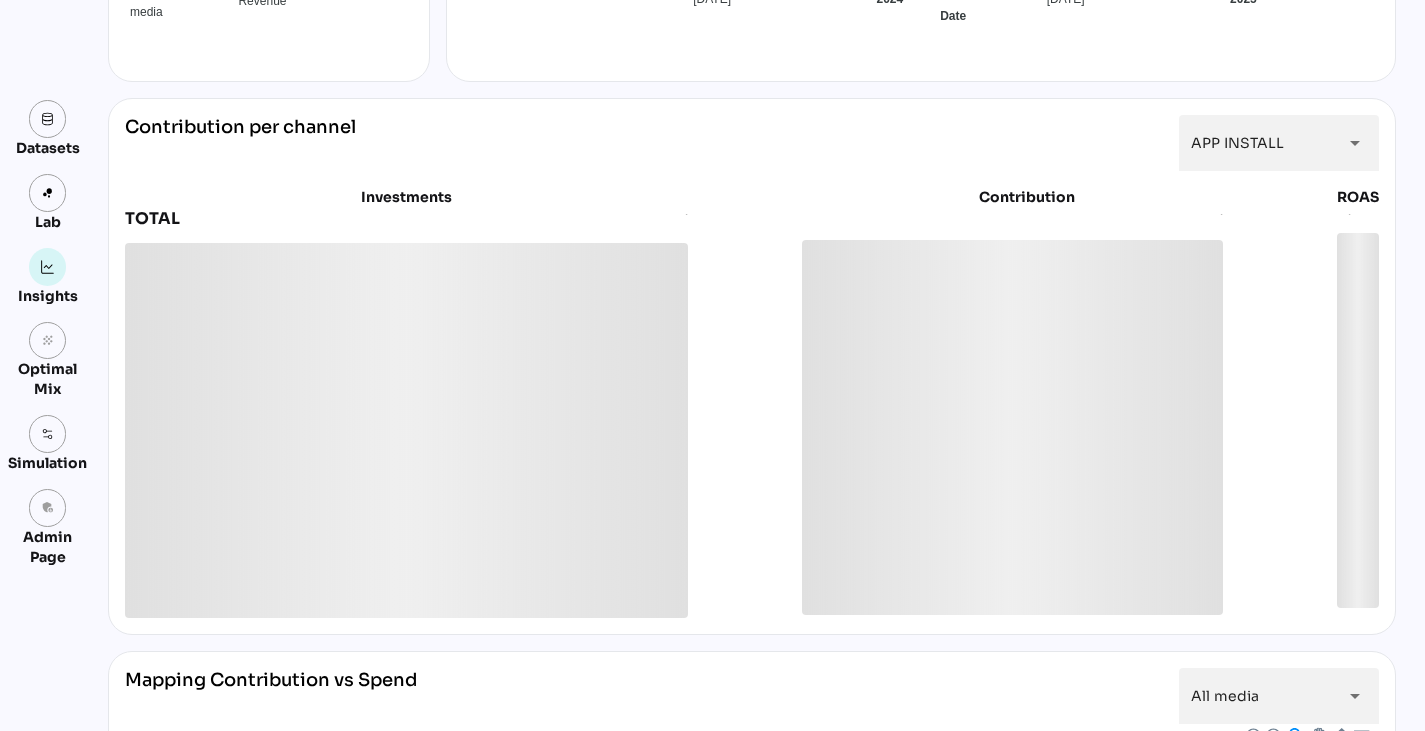 click on "**********" at bounding box center (752, 143) 